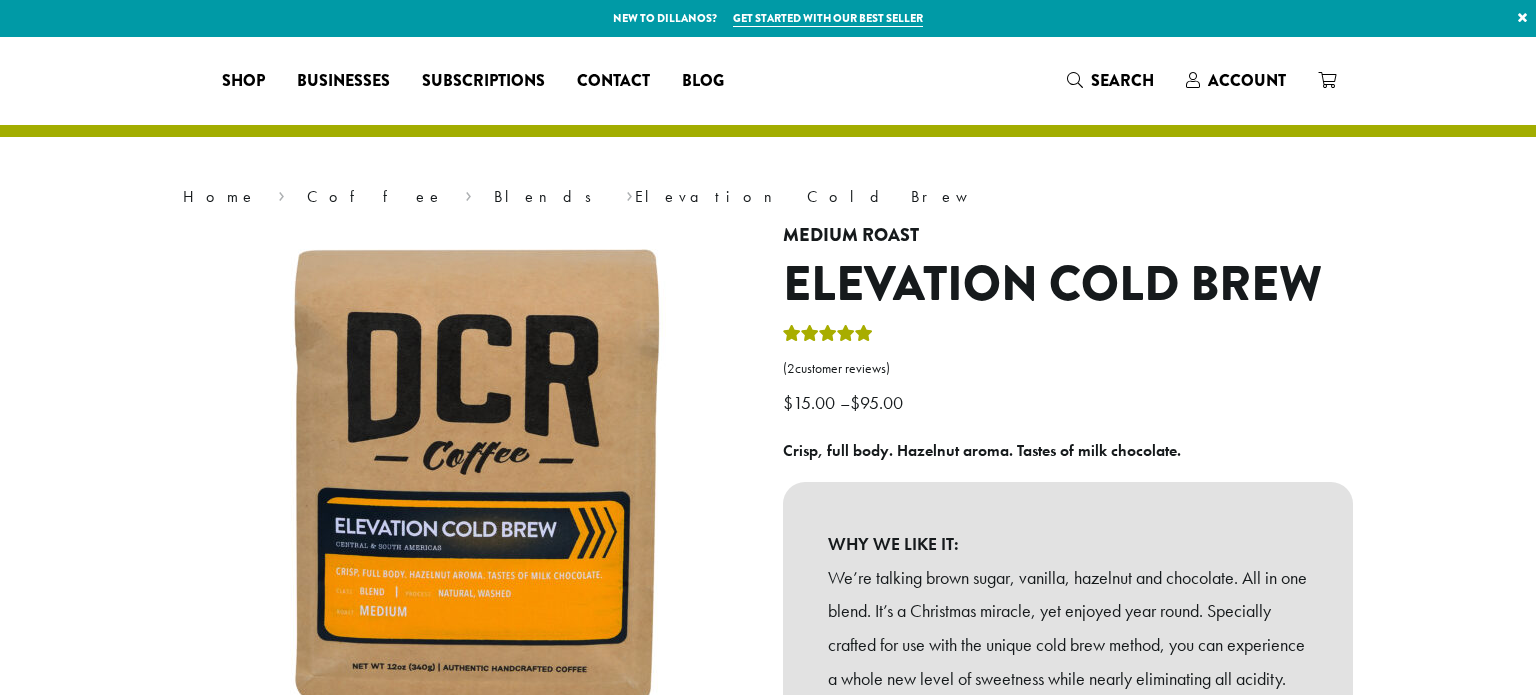 scroll, scrollTop: 0, scrollLeft: 0, axis: both 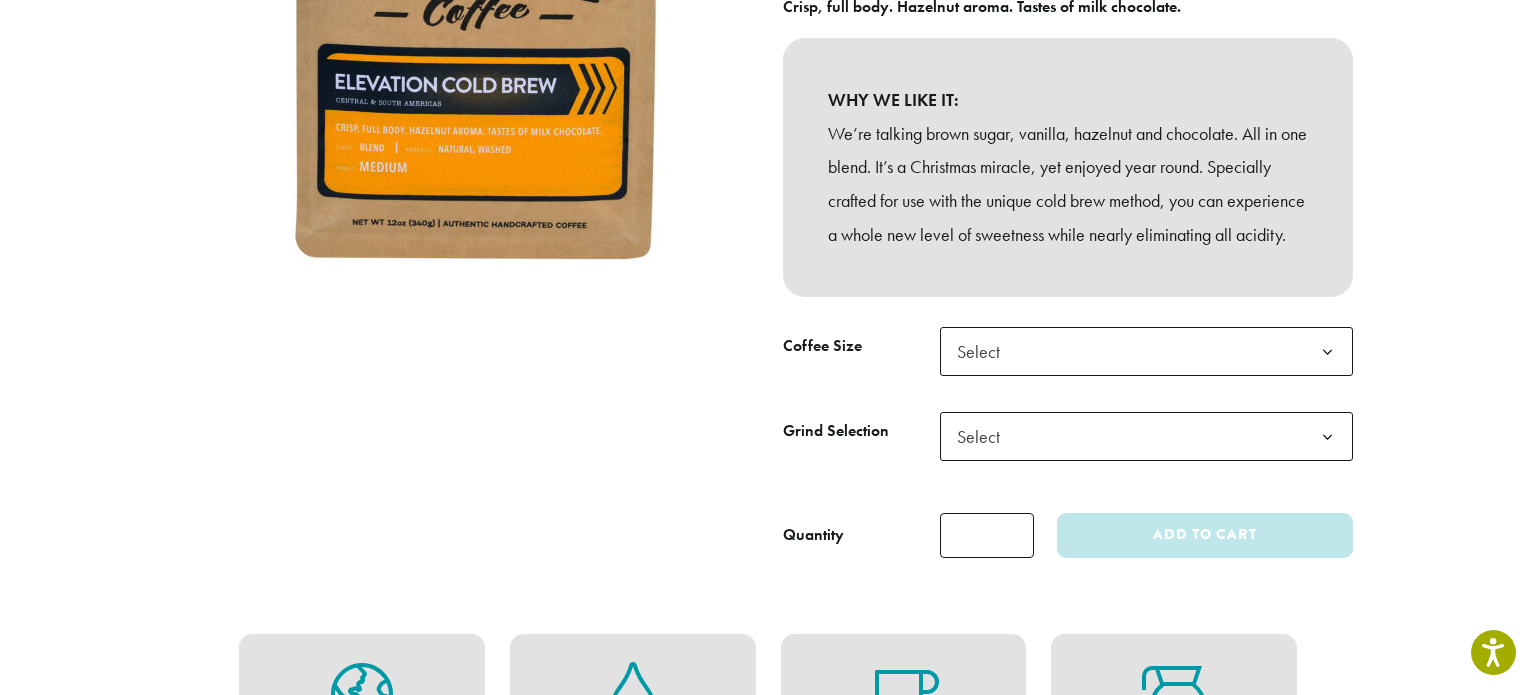 click on "Select" 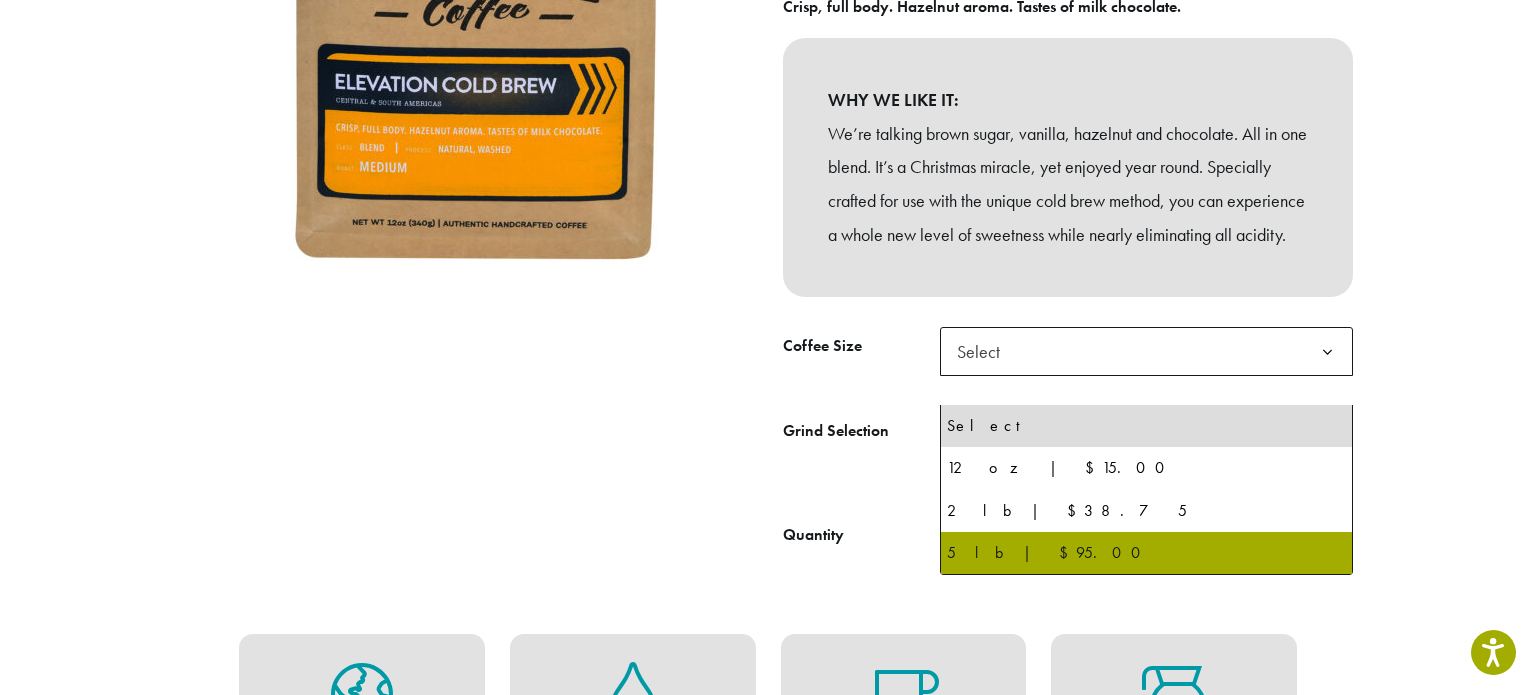 select on "**********" 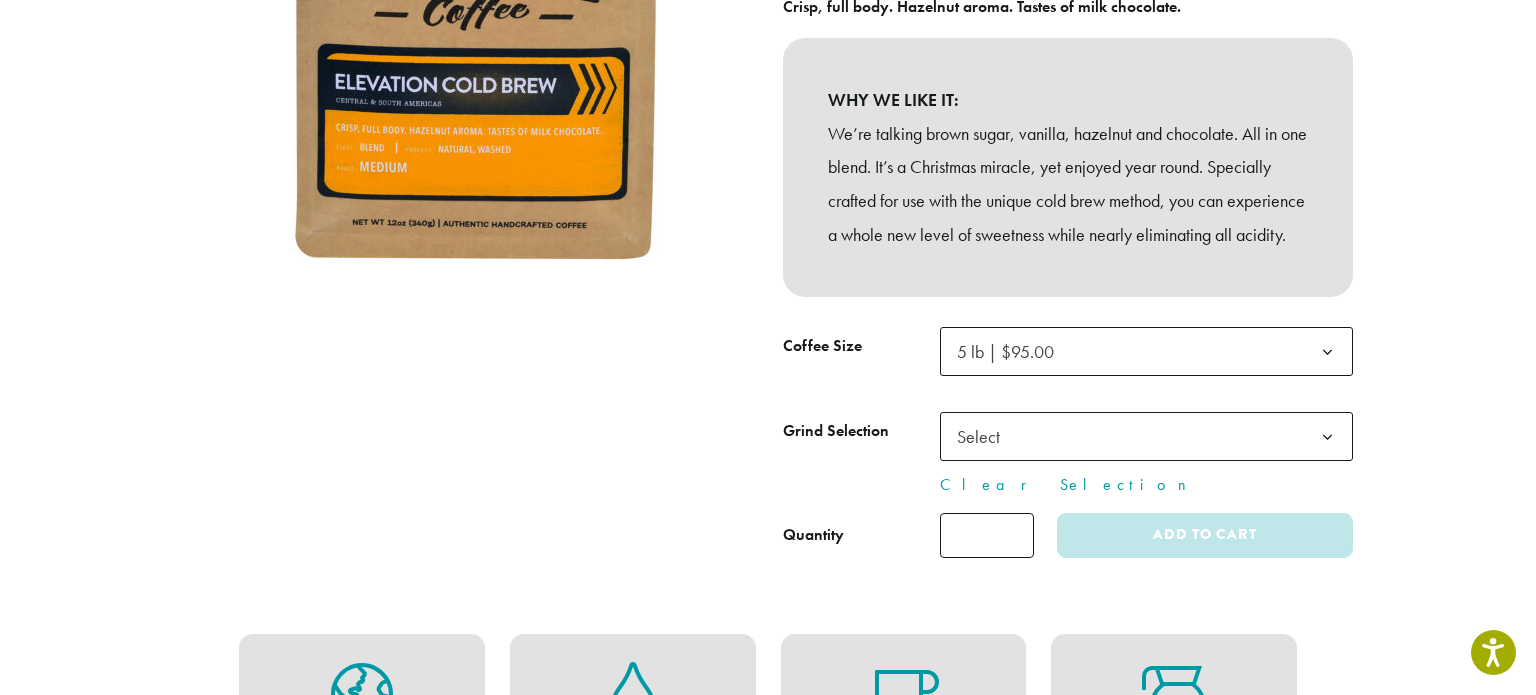 click on "Select" 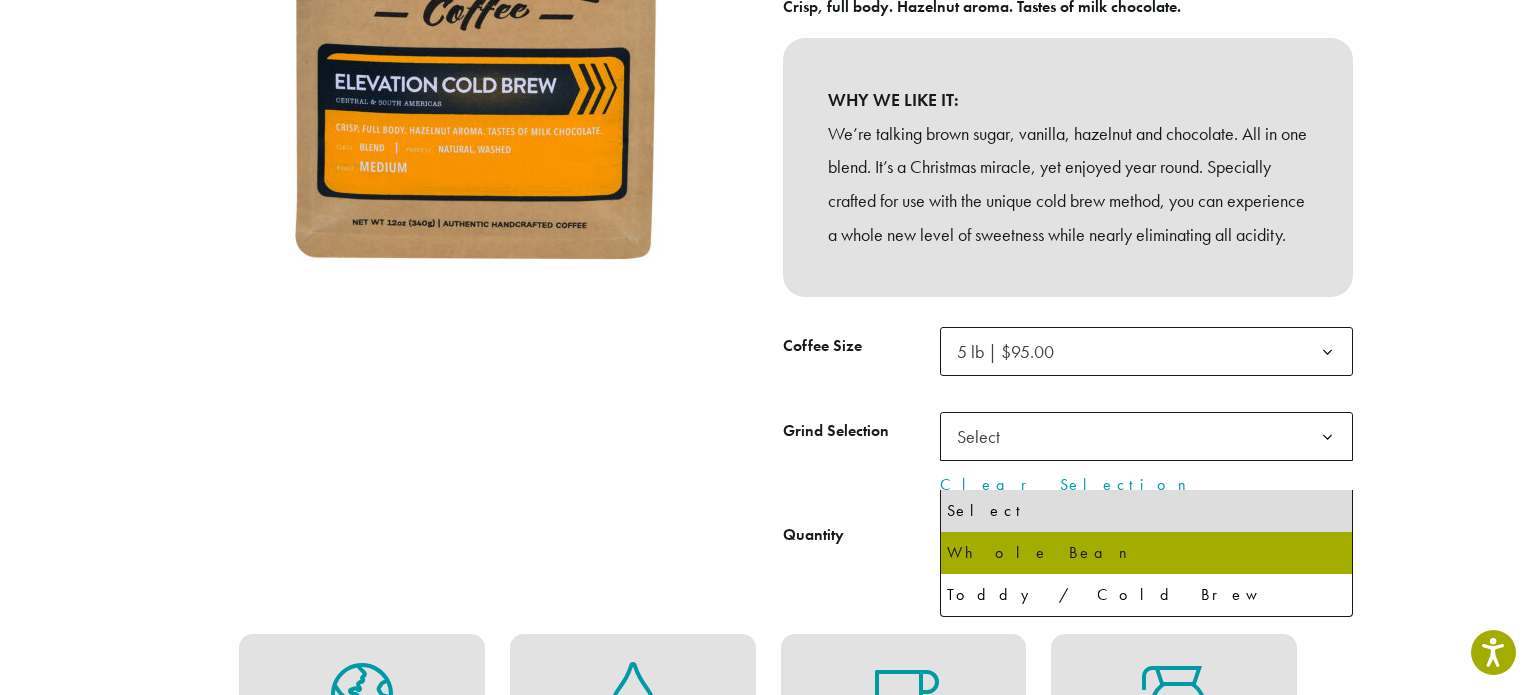 select on "**********" 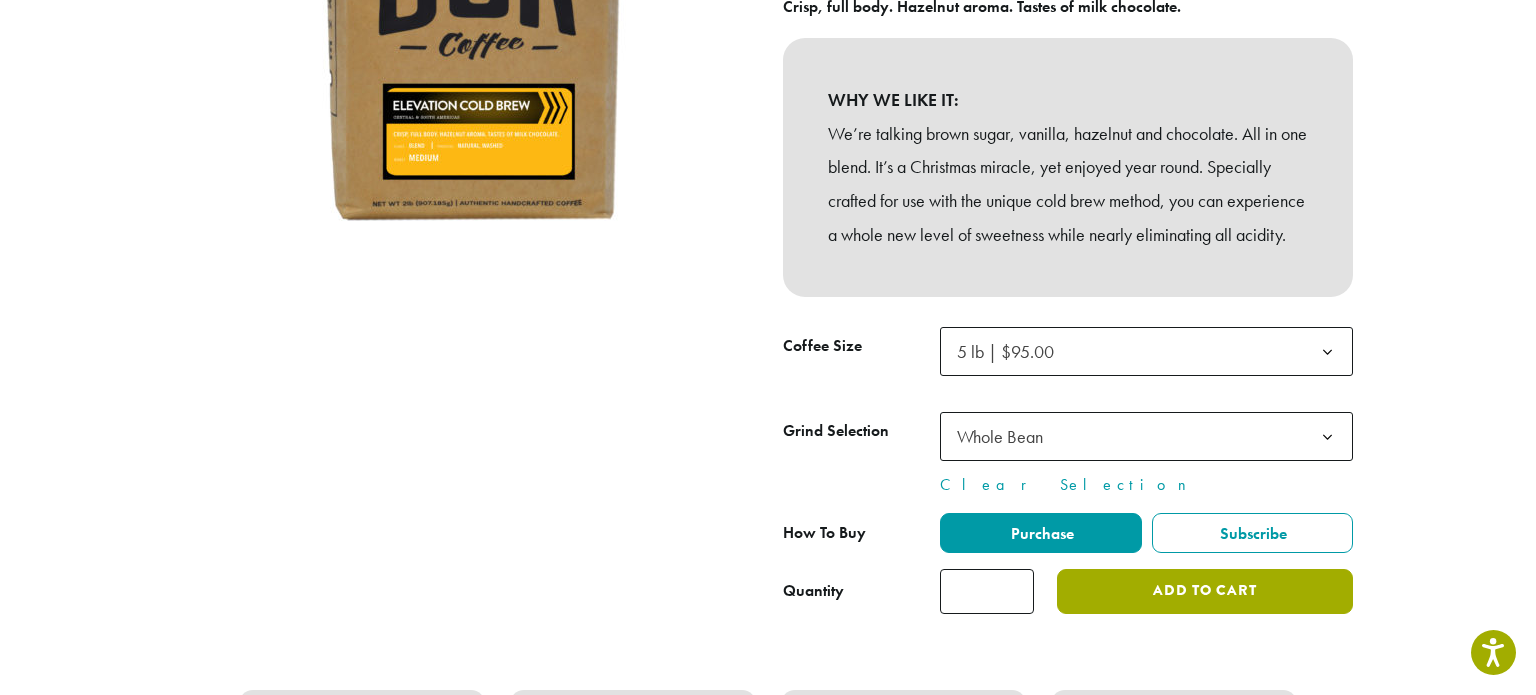 click on "Add to cart" 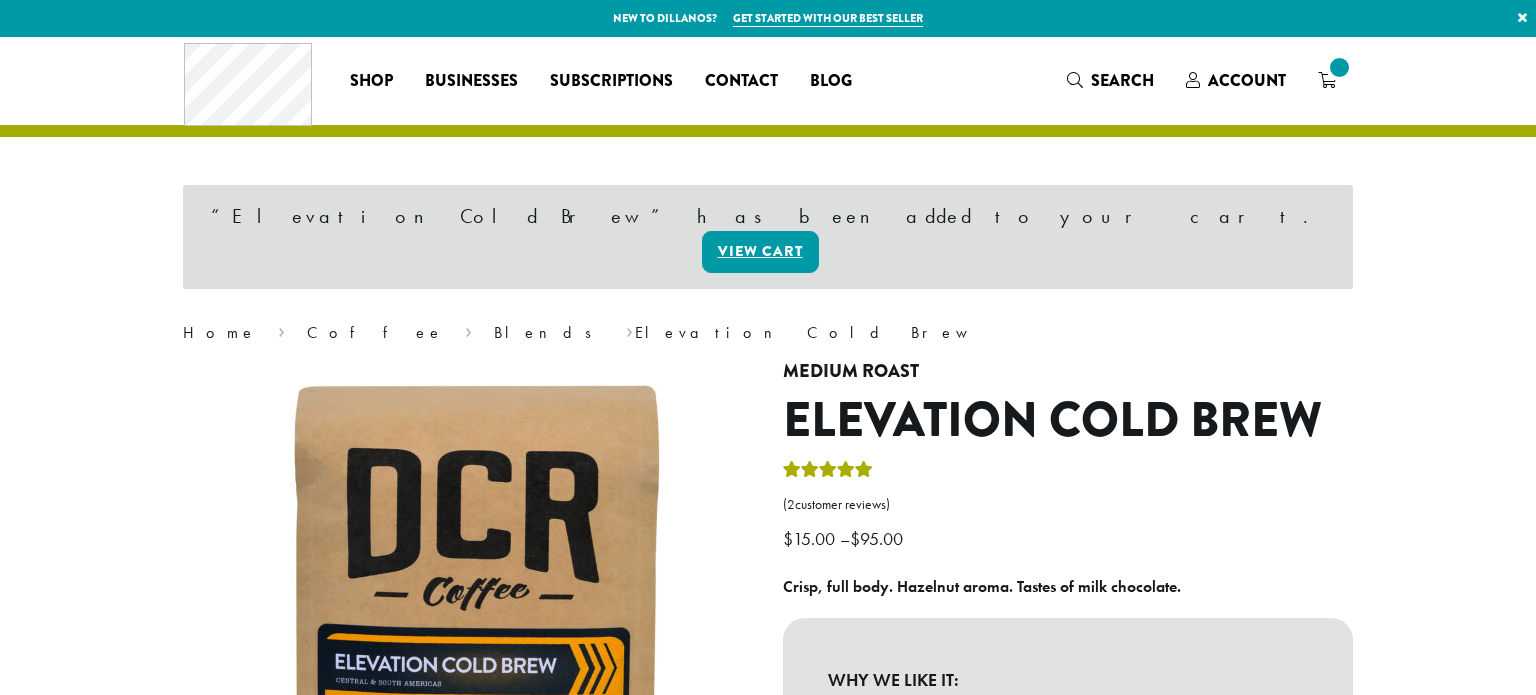 scroll, scrollTop: 0, scrollLeft: 0, axis: both 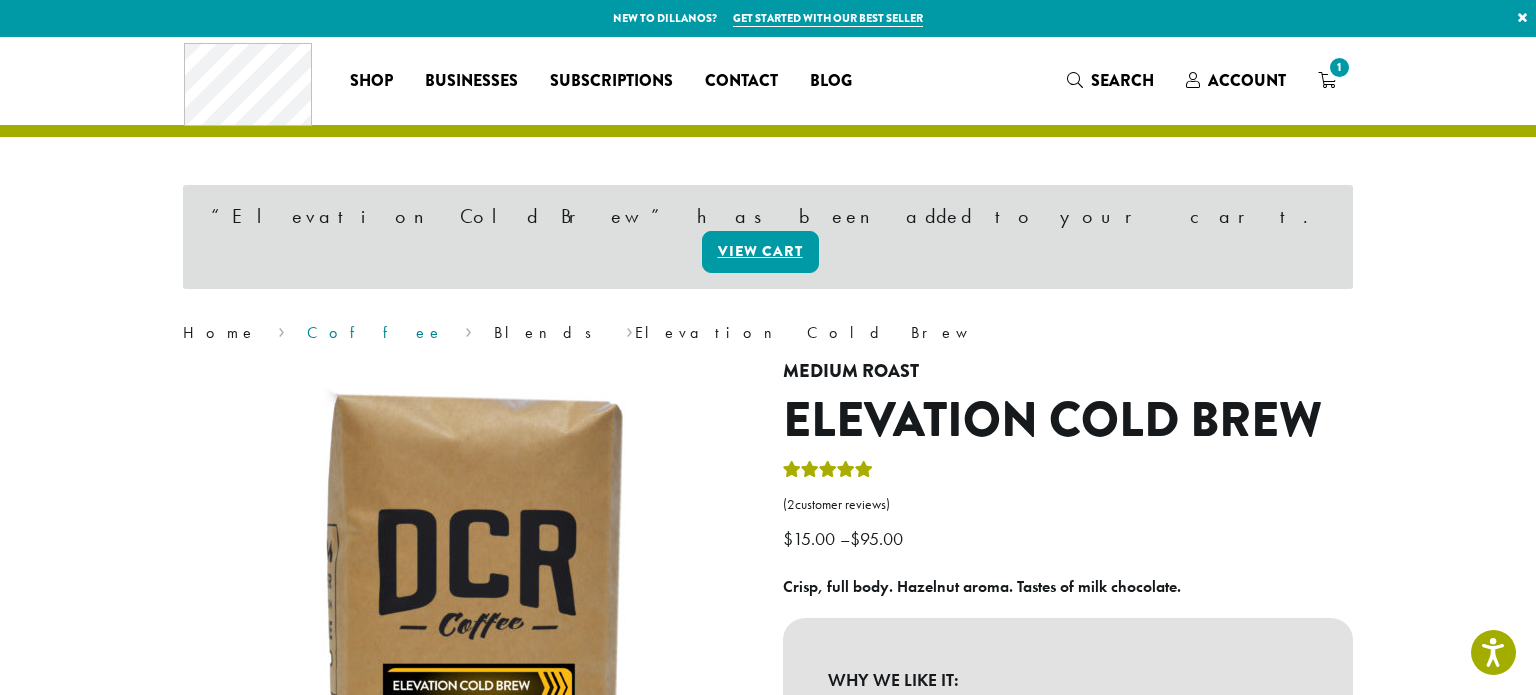click on "Coffee" at bounding box center (375, 332) 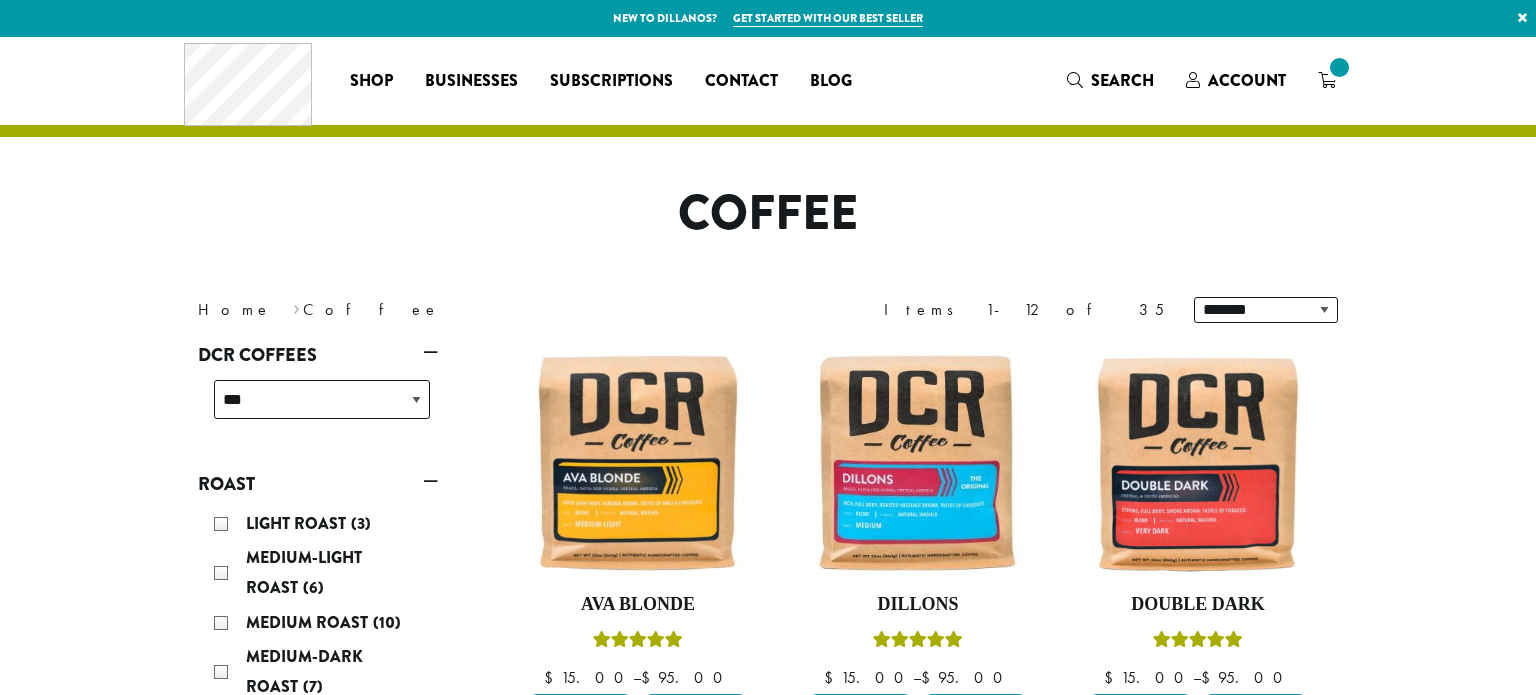 scroll, scrollTop: 0, scrollLeft: 0, axis: both 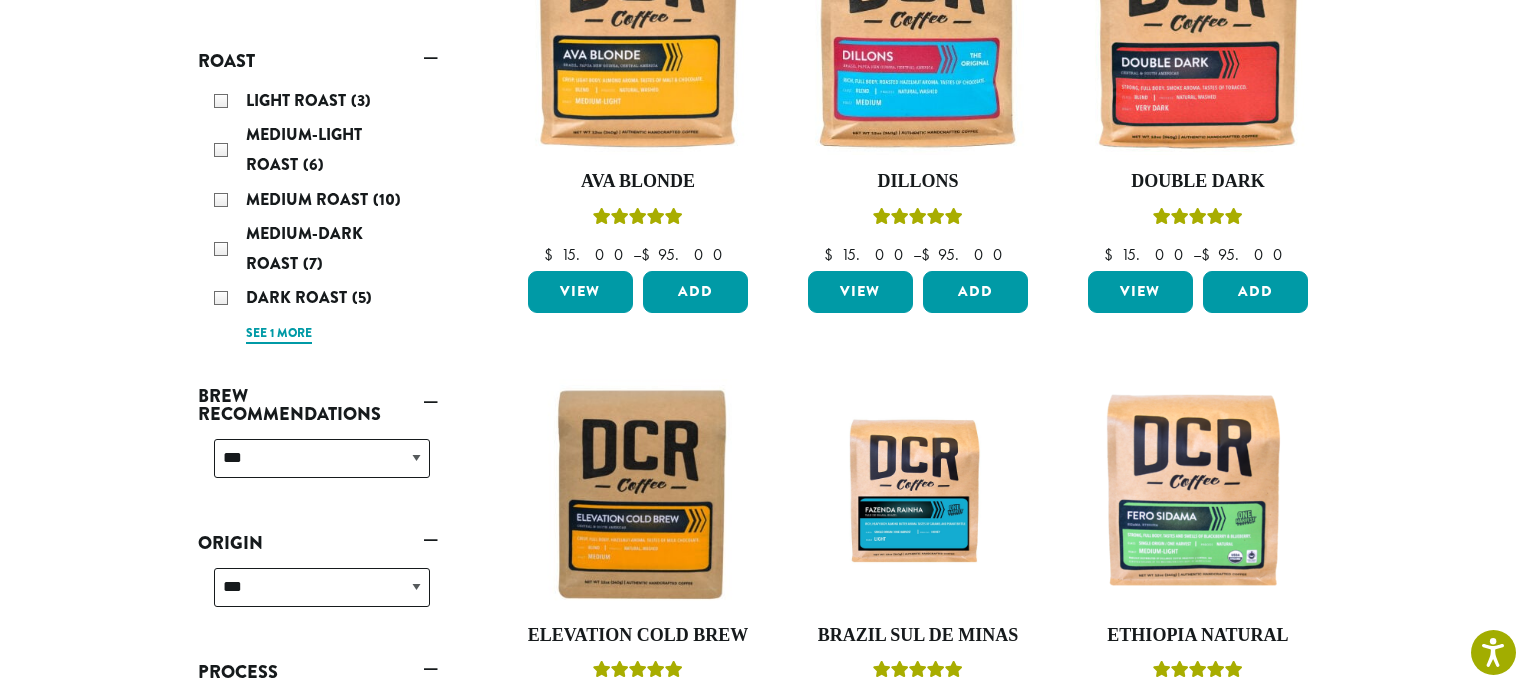 click on "See 1 more" at bounding box center (279, 334) 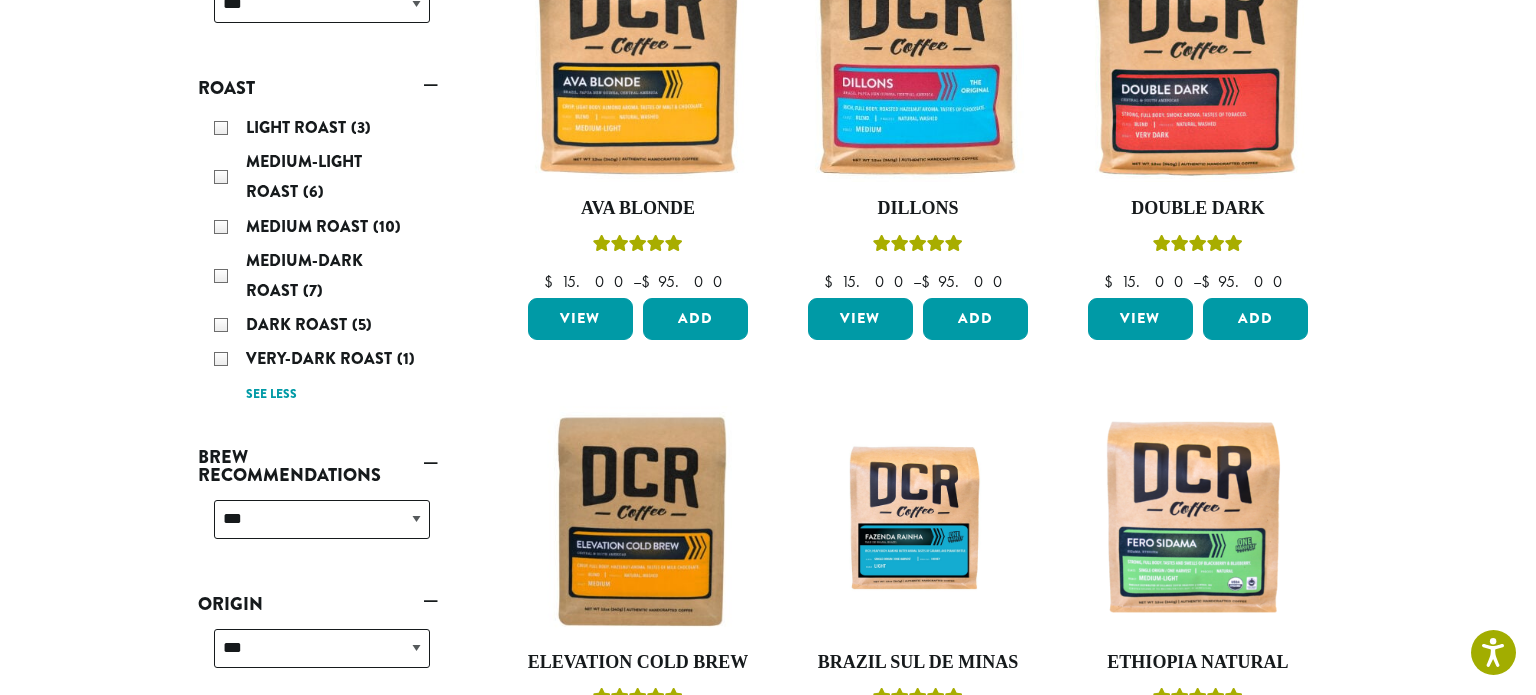 scroll, scrollTop: 396, scrollLeft: 0, axis: vertical 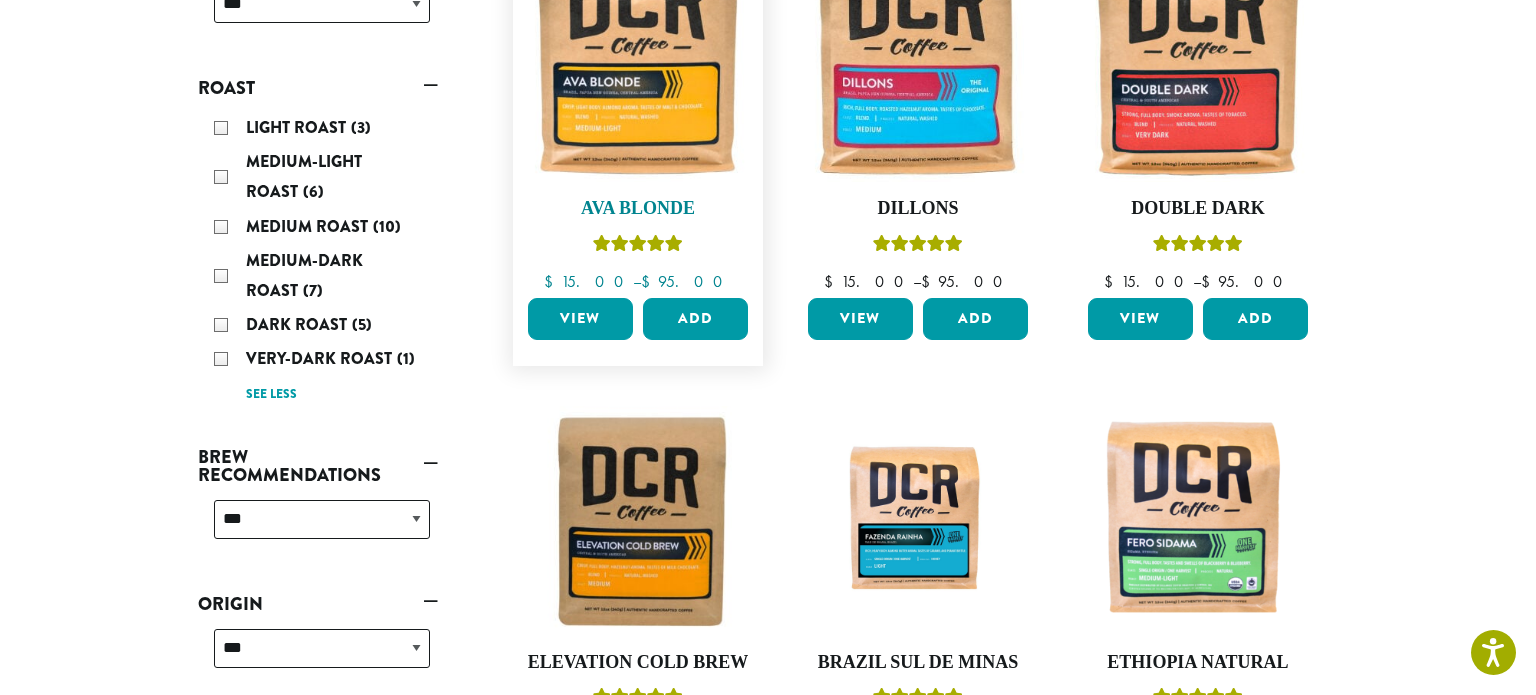 click at bounding box center [638, 67] 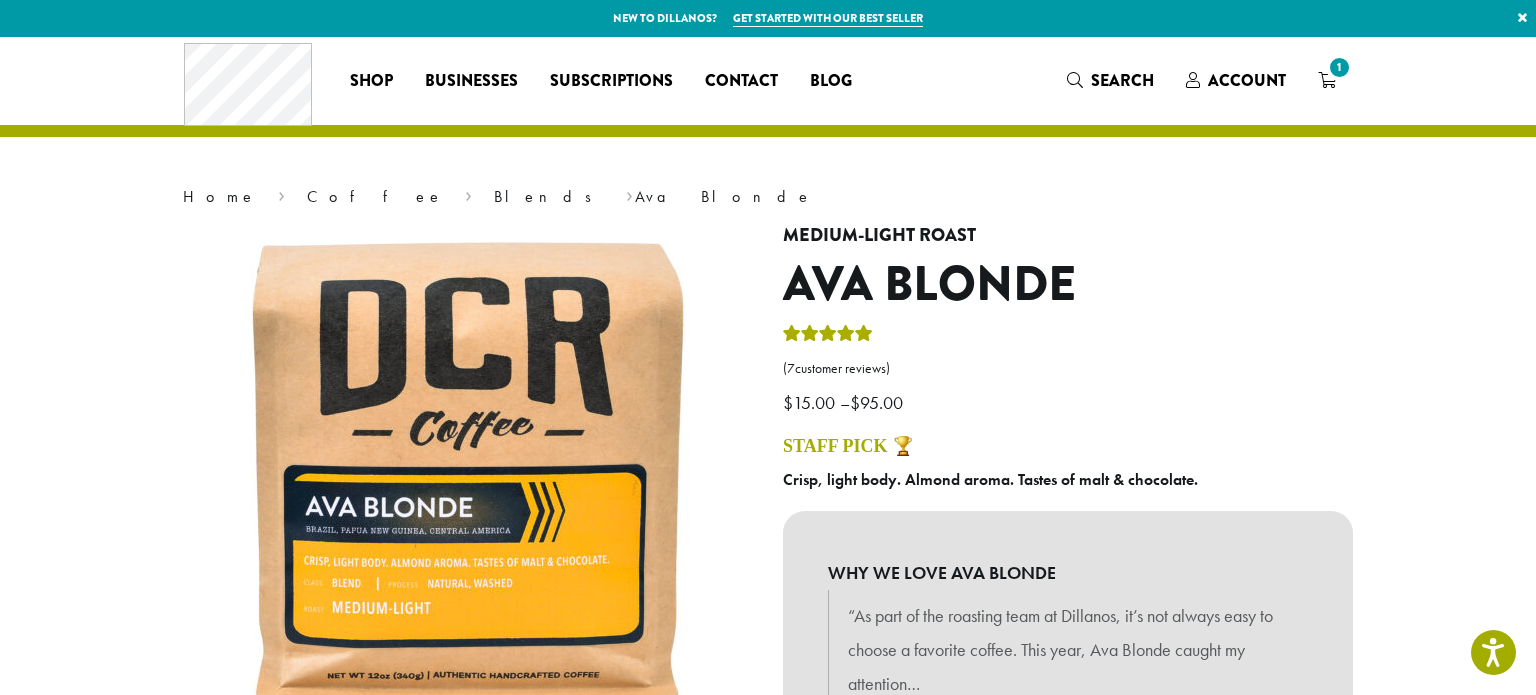 scroll, scrollTop: 87, scrollLeft: 0, axis: vertical 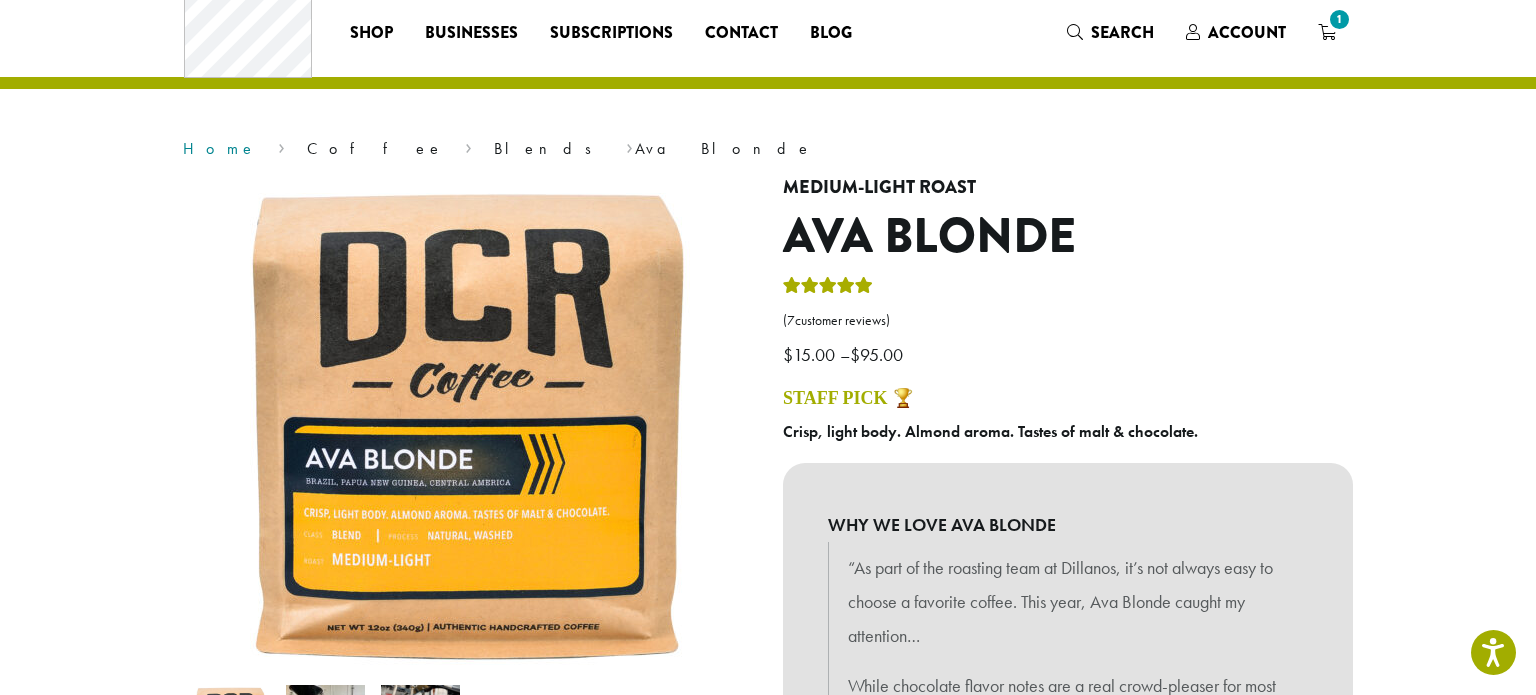 click on "Home" at bounding box center [220, 148] 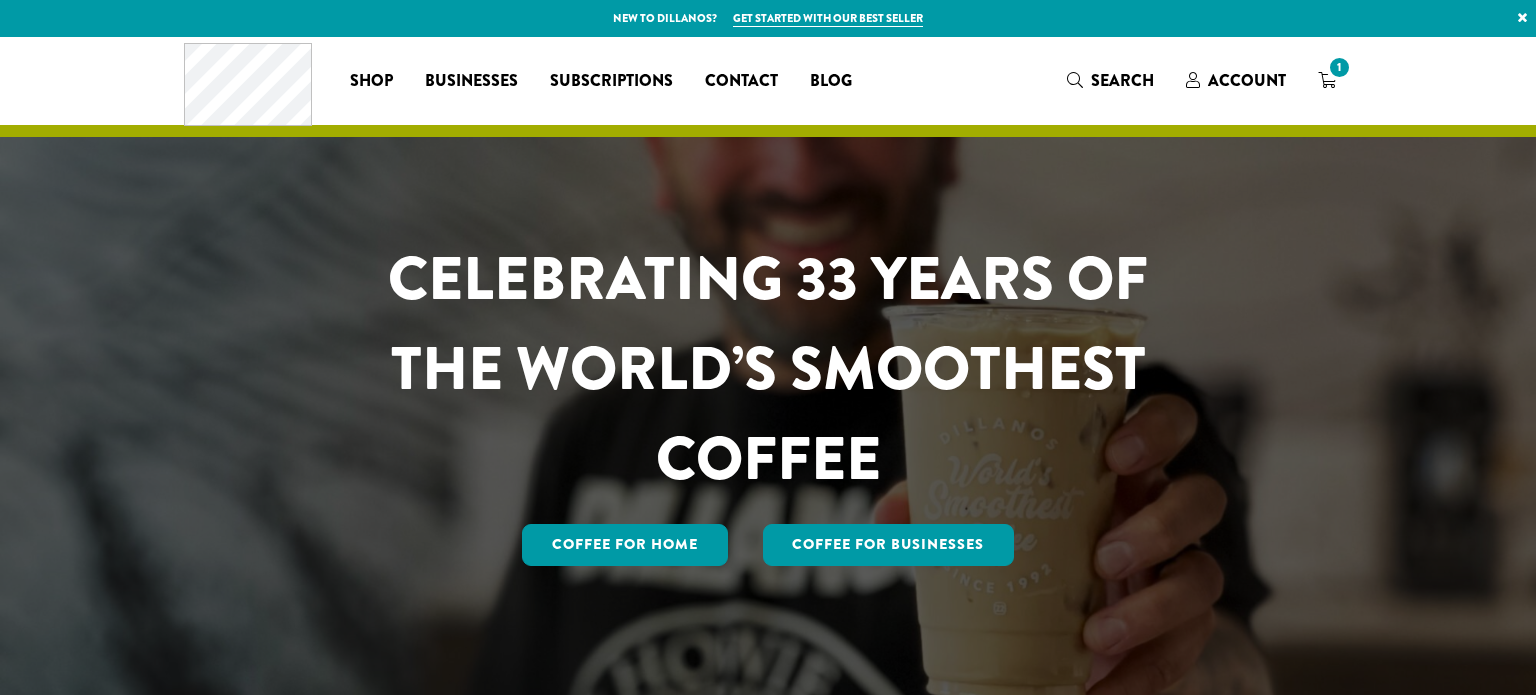scroll, scrollTop: 0, scrollLeft: 0, axis: both 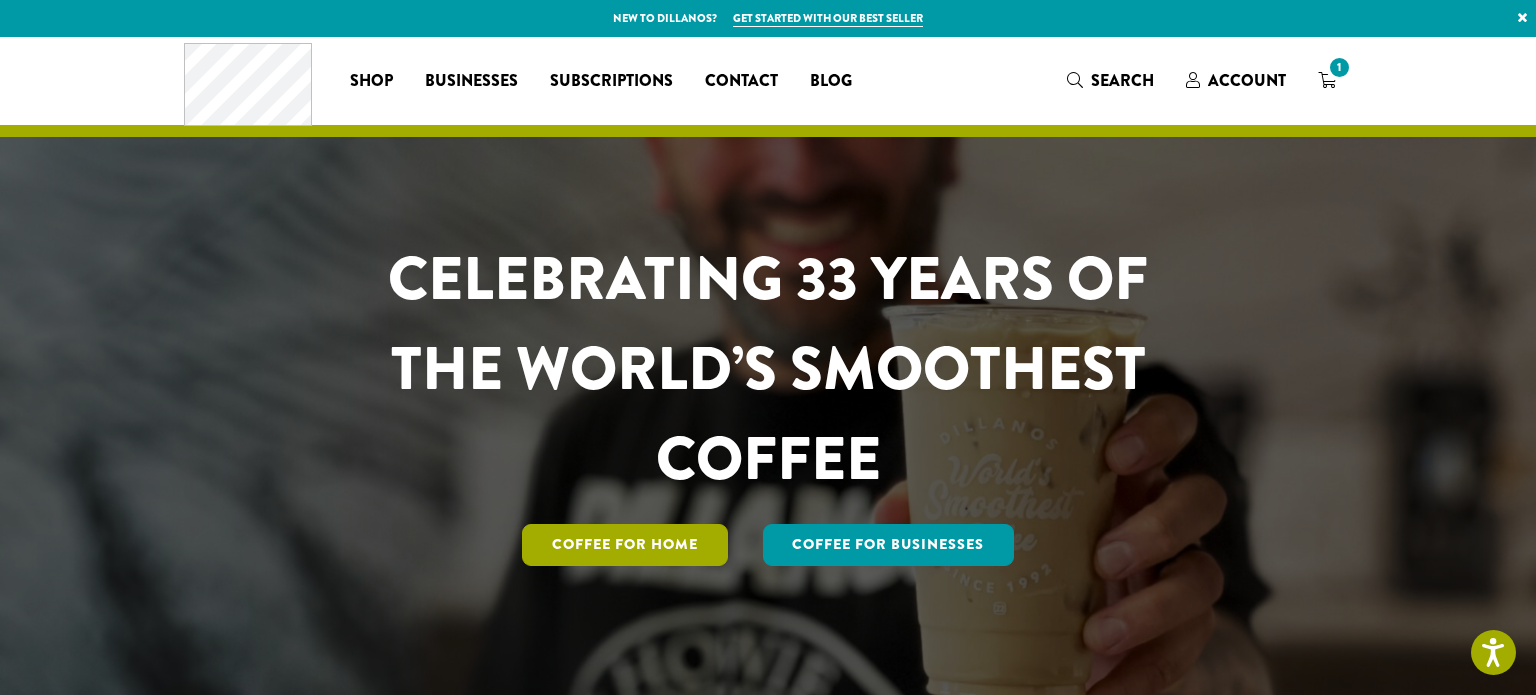 click on "Coffee for Home" at bounding box center (625, 545) 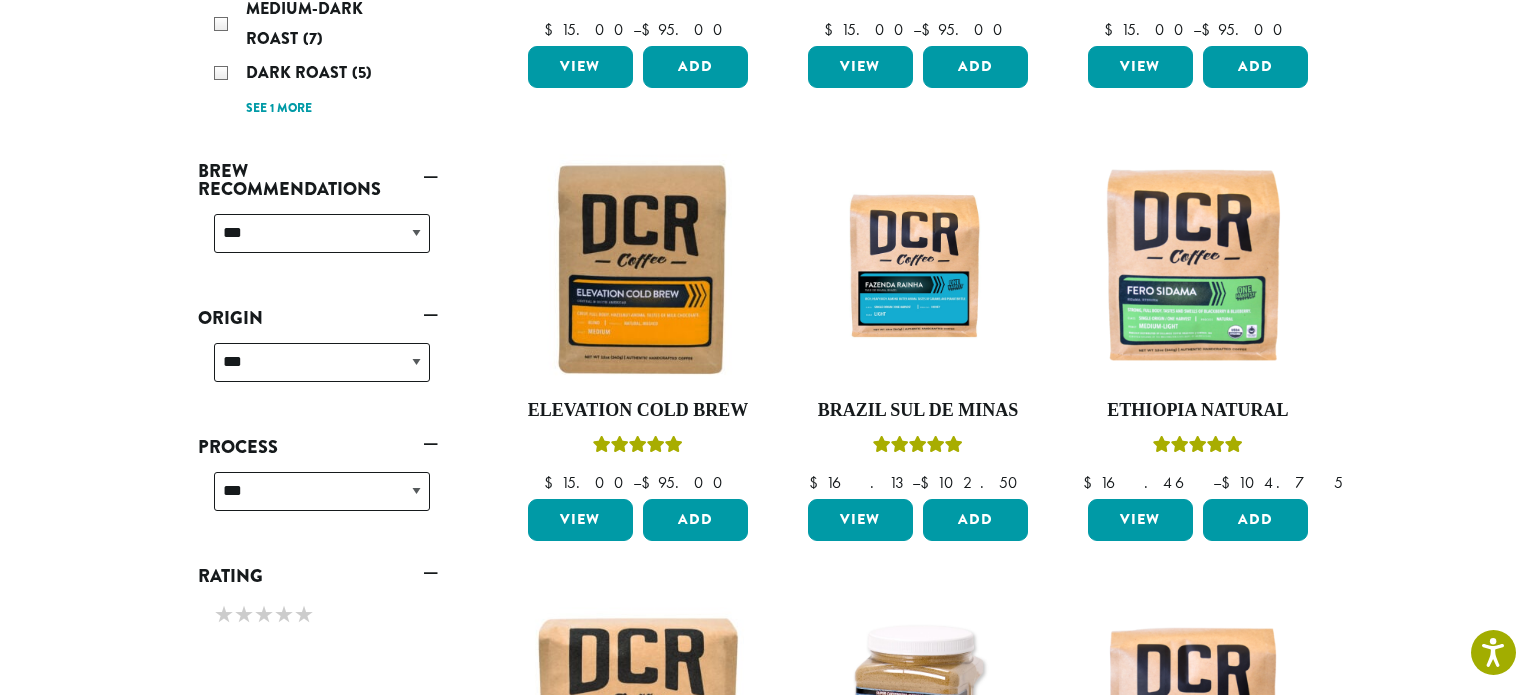 scroll, scrollTop: 1030, scrollLeft: 0, axis: vertical 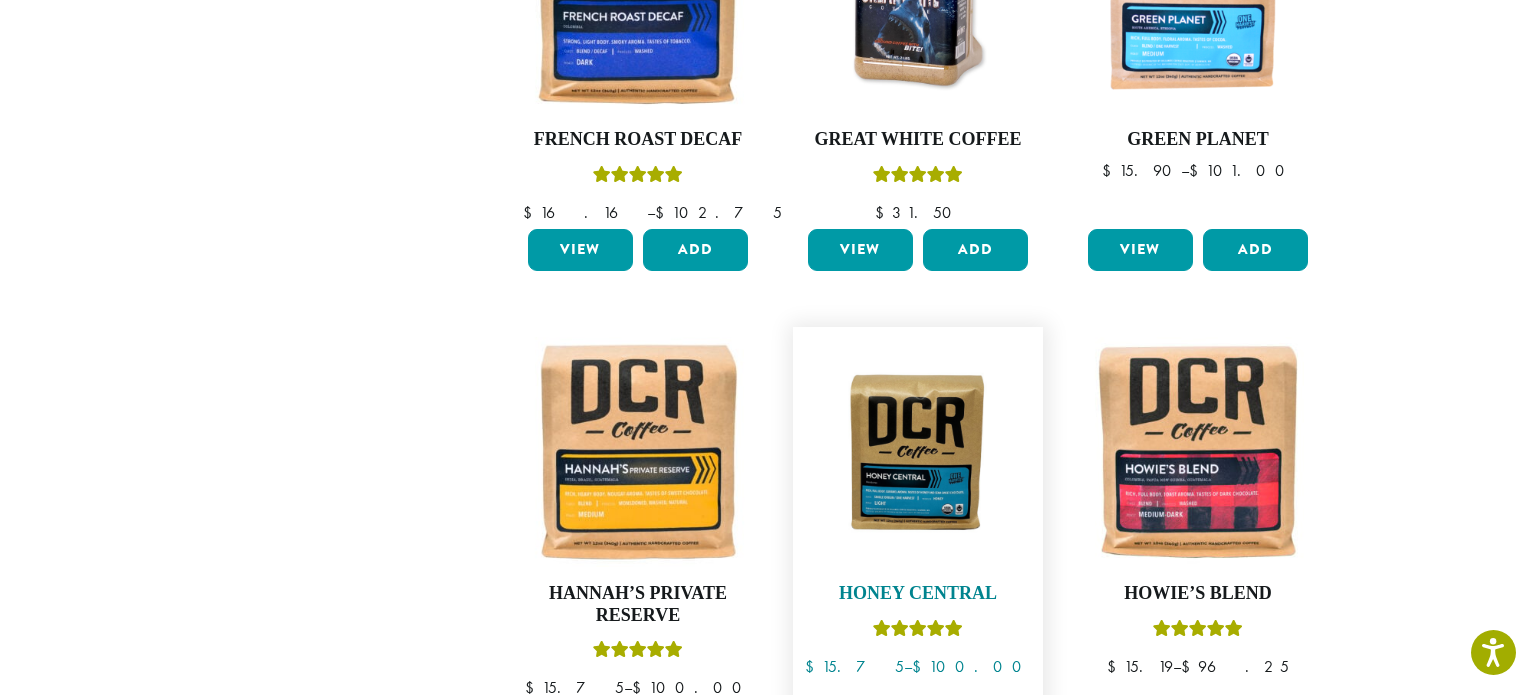 click at bounding box center (918, 452) 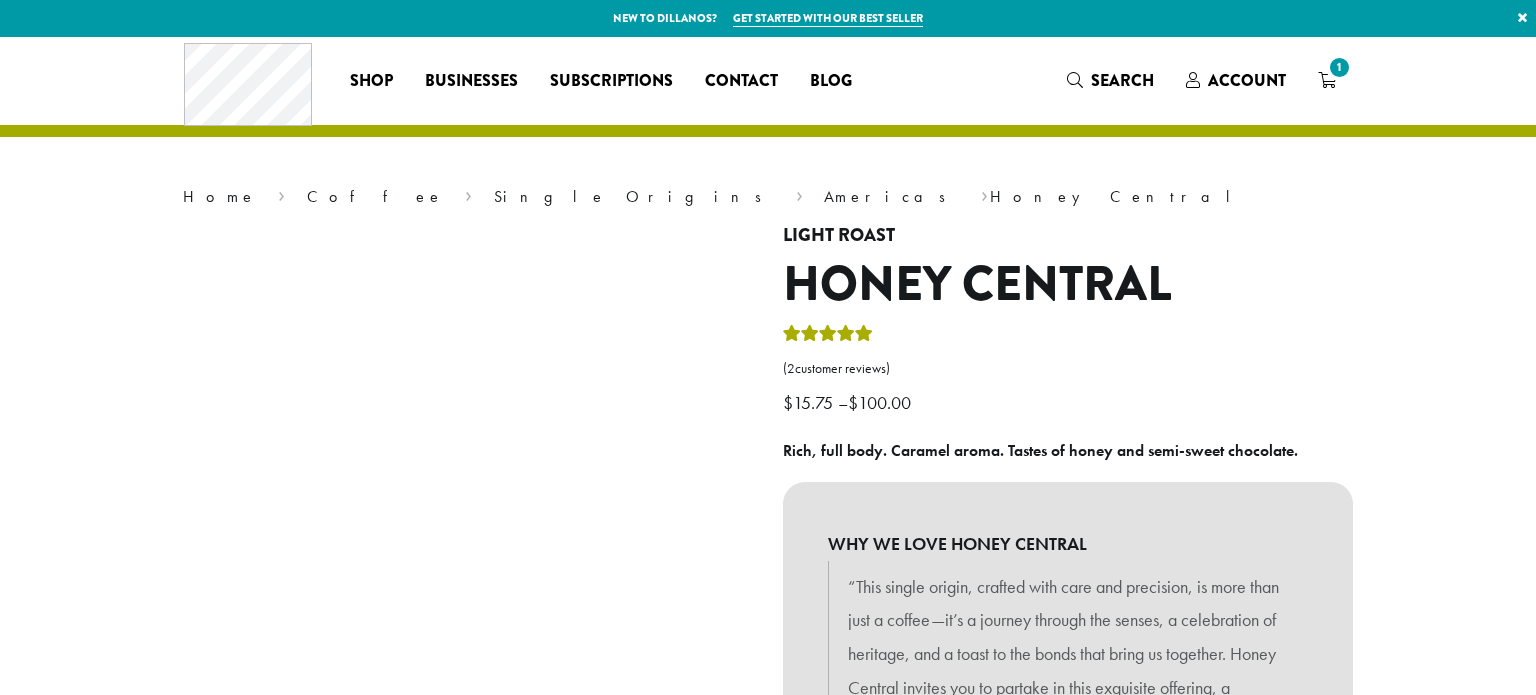 scroll, scrollTop: 0, scrollLeft: 0, axis: both 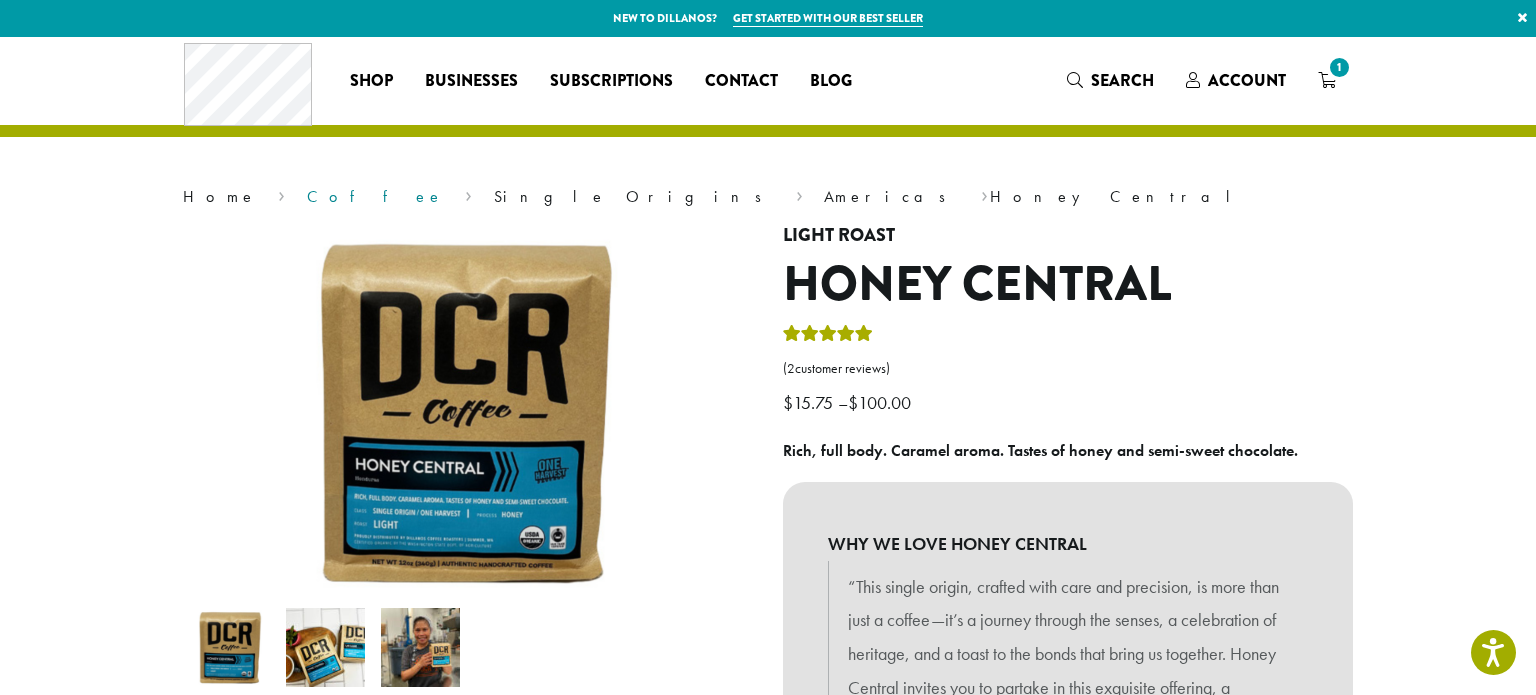 click on "Coffee" at bounding box center (375, 196) 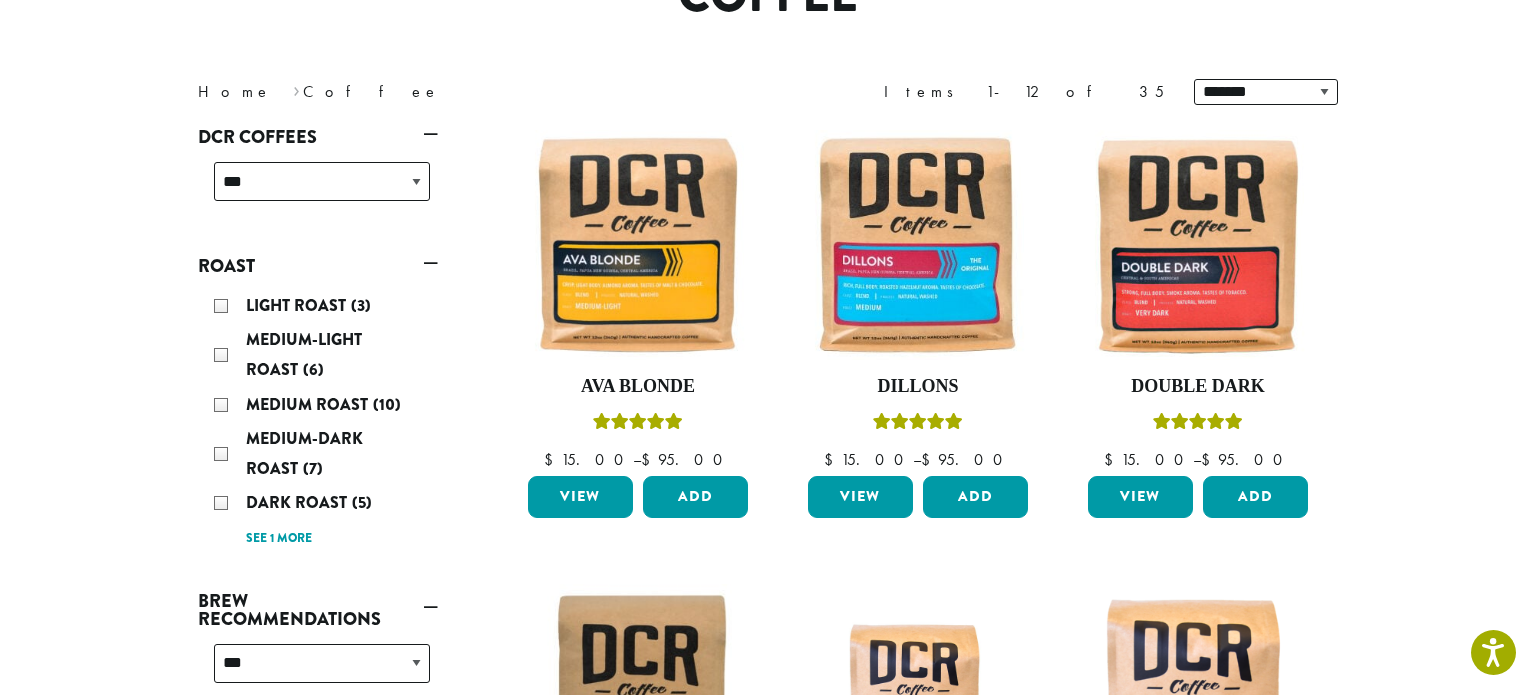 scroll, scrollTop: 431, scrollLeft: 0, axis: vertical 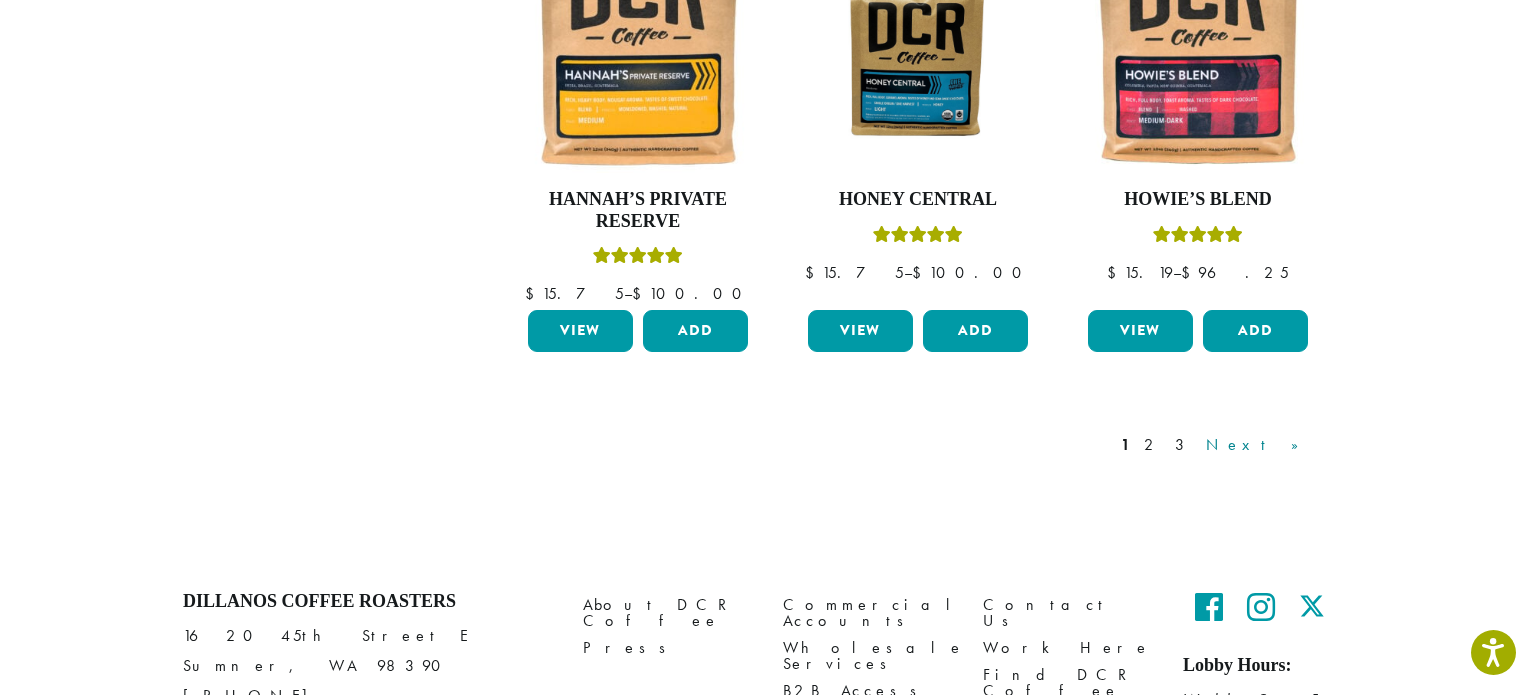 click on "Next »" at bounding box center [1259, 445] 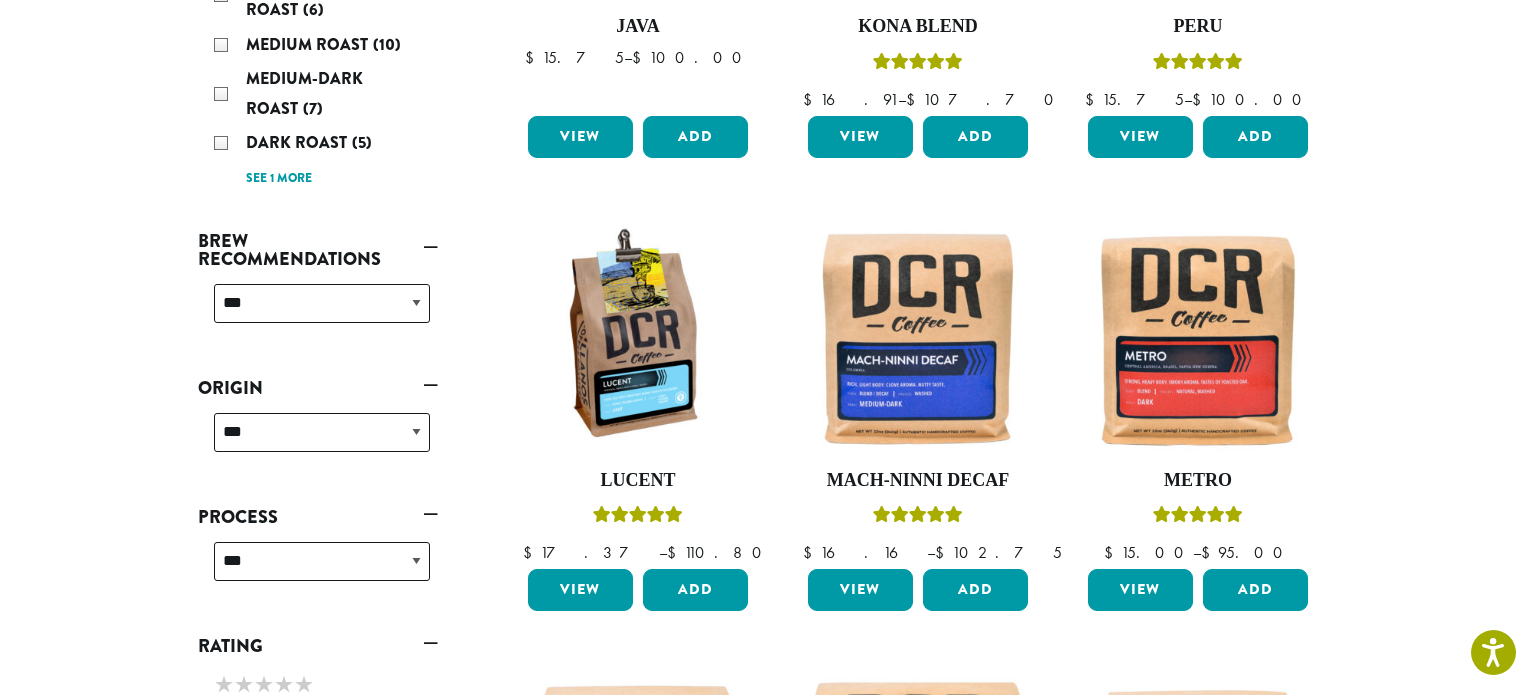 scroll, scrollTop: 582, scrollLeft: 0, axis: vertical 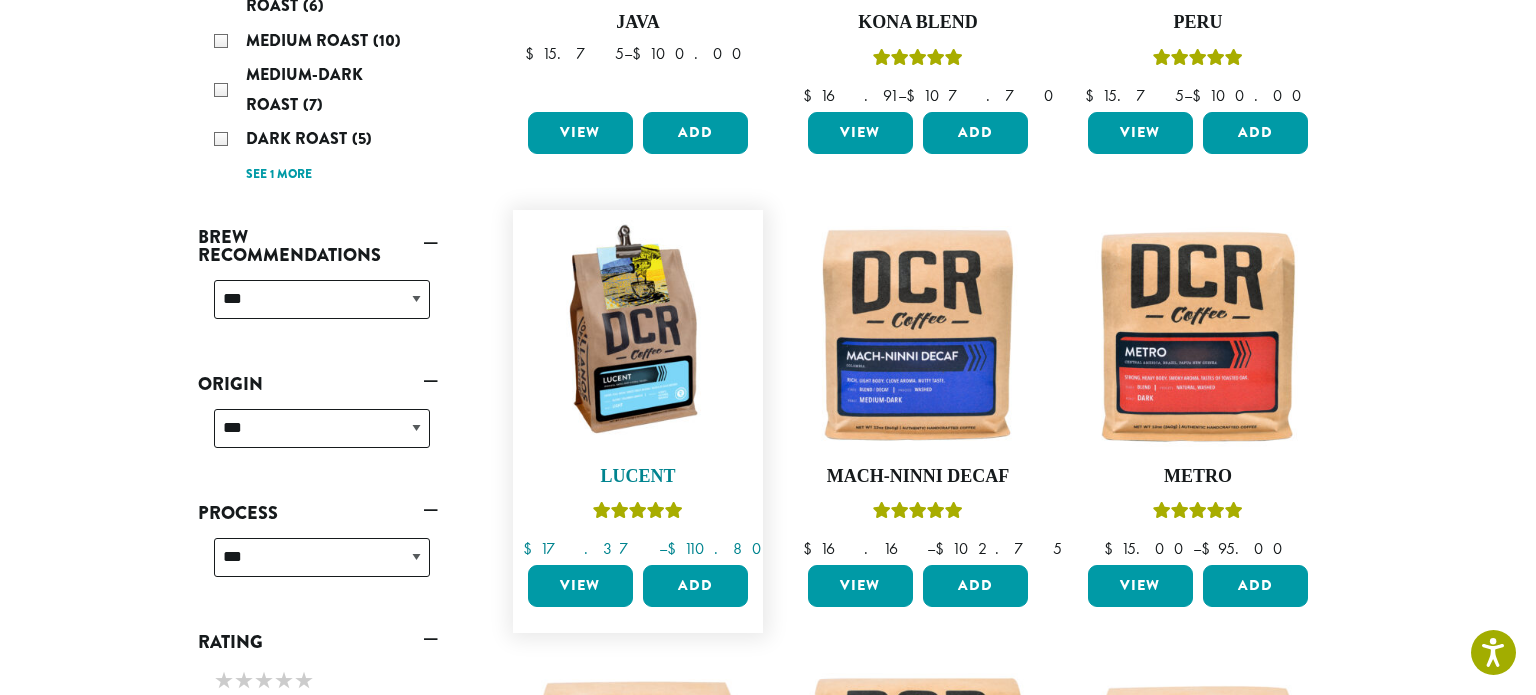 click at bounding box center (638, 335) 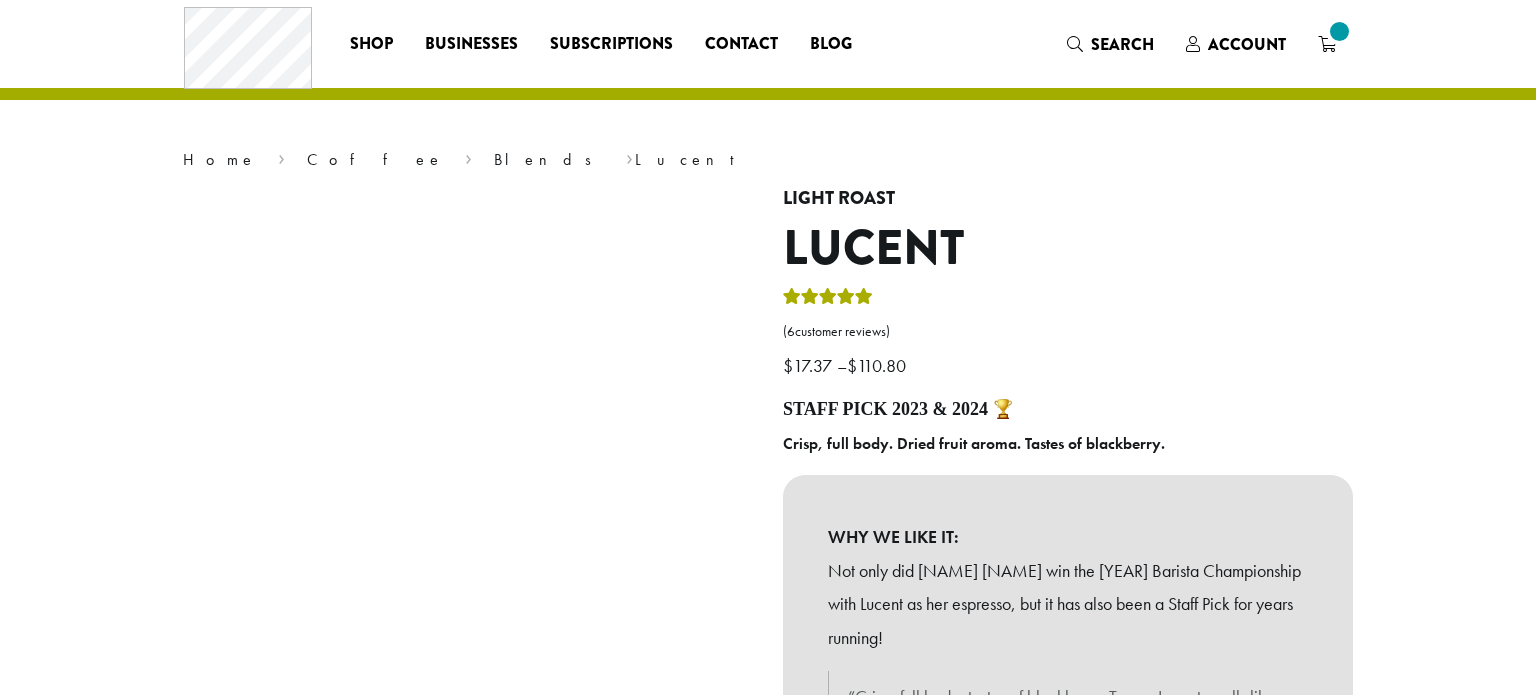 scroll, scrollTop: 0, scrollLeft: 0, axis: both 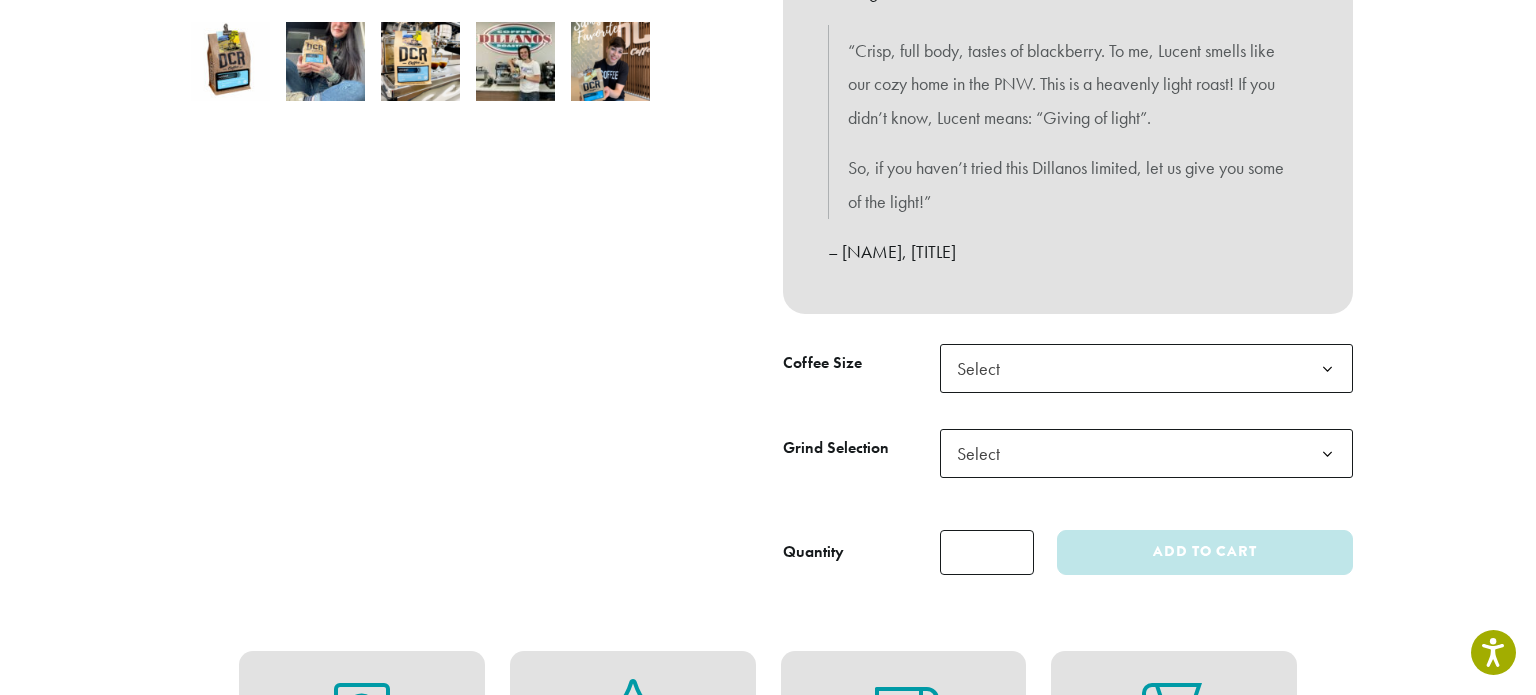 click on "Select" 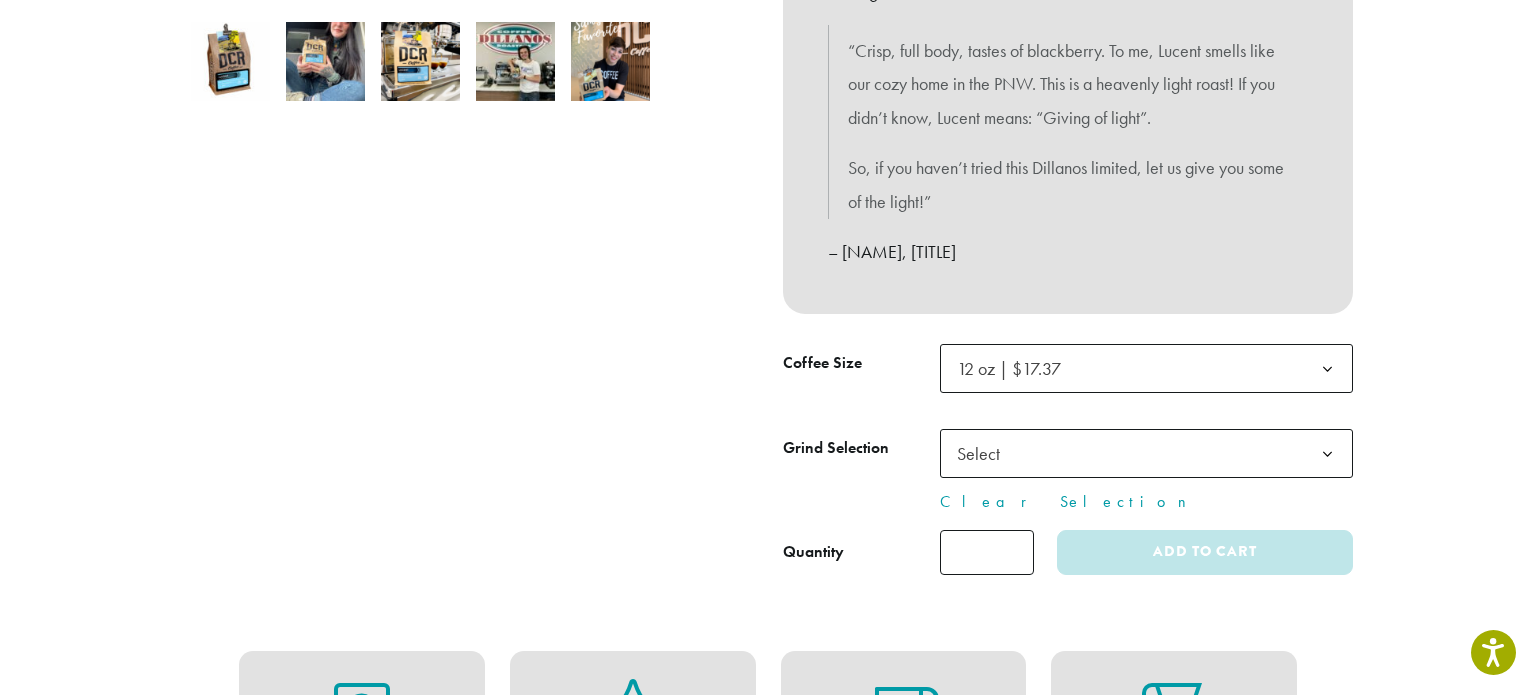 click on "Select" 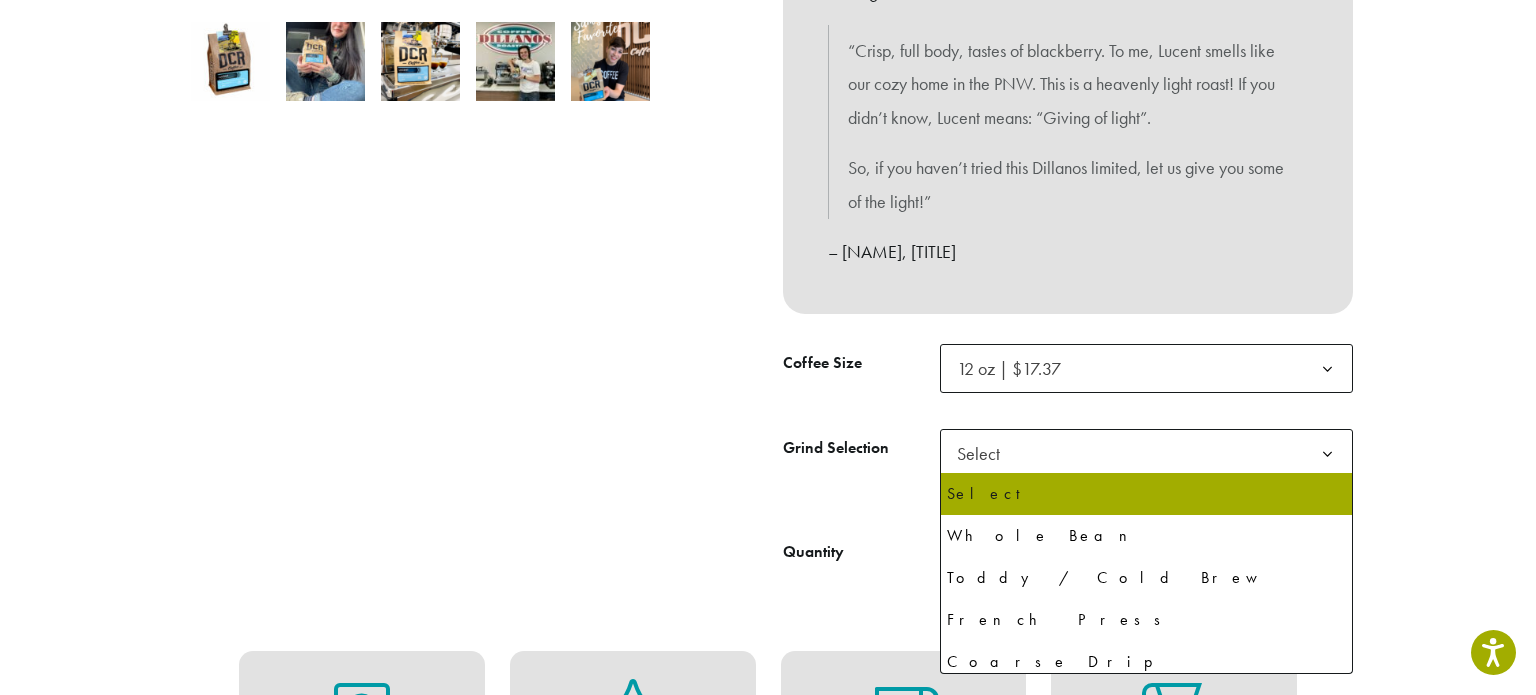 select on "*********" 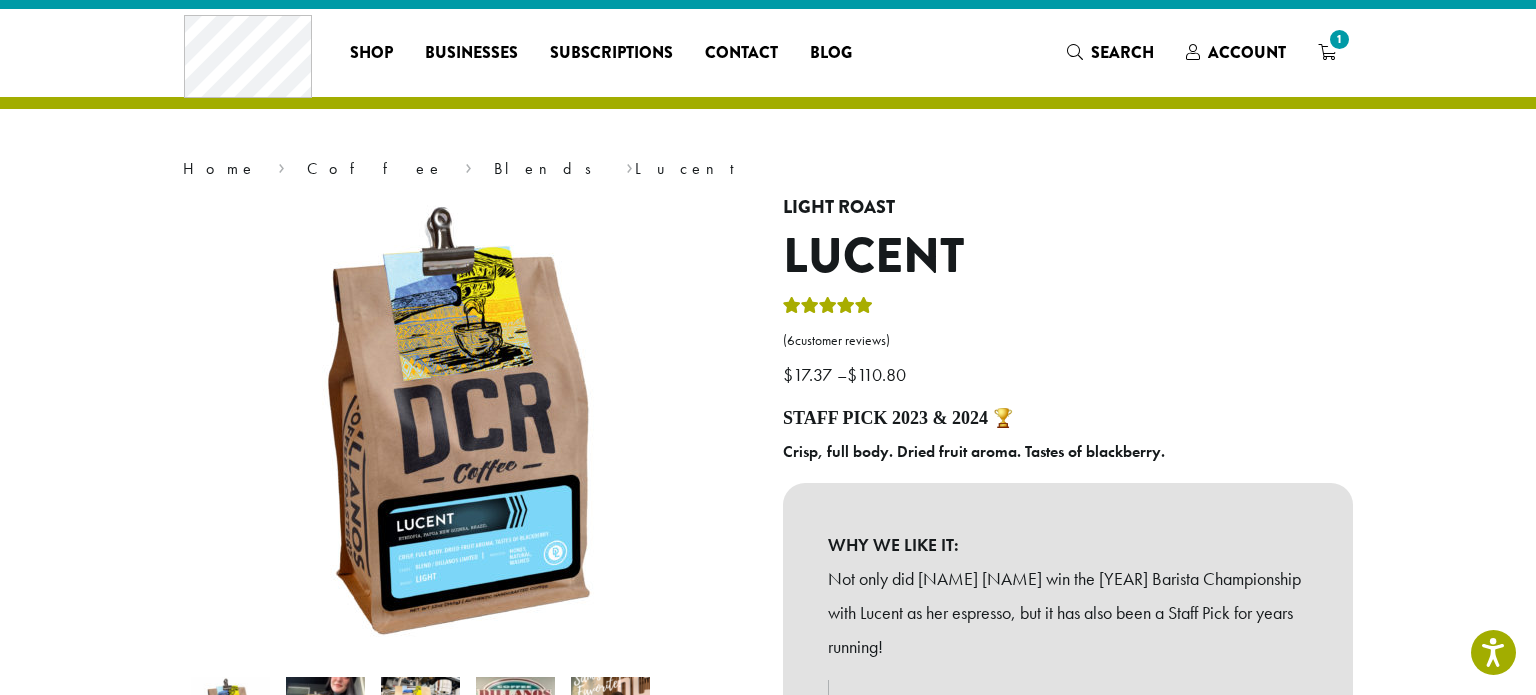 scroll, scrollTop: 0, scrollLeft: 0, axis: both 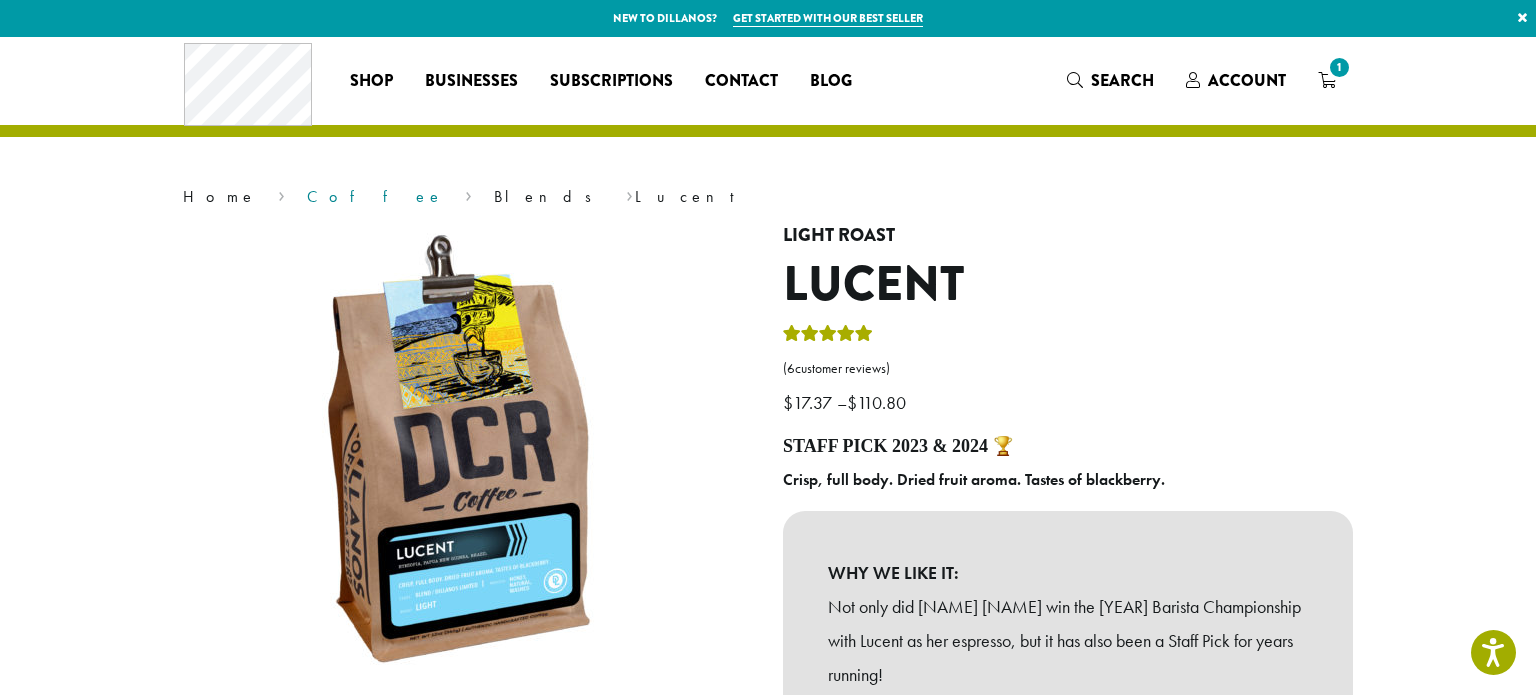 click on "Coffee" at bounding box center (375, 196) 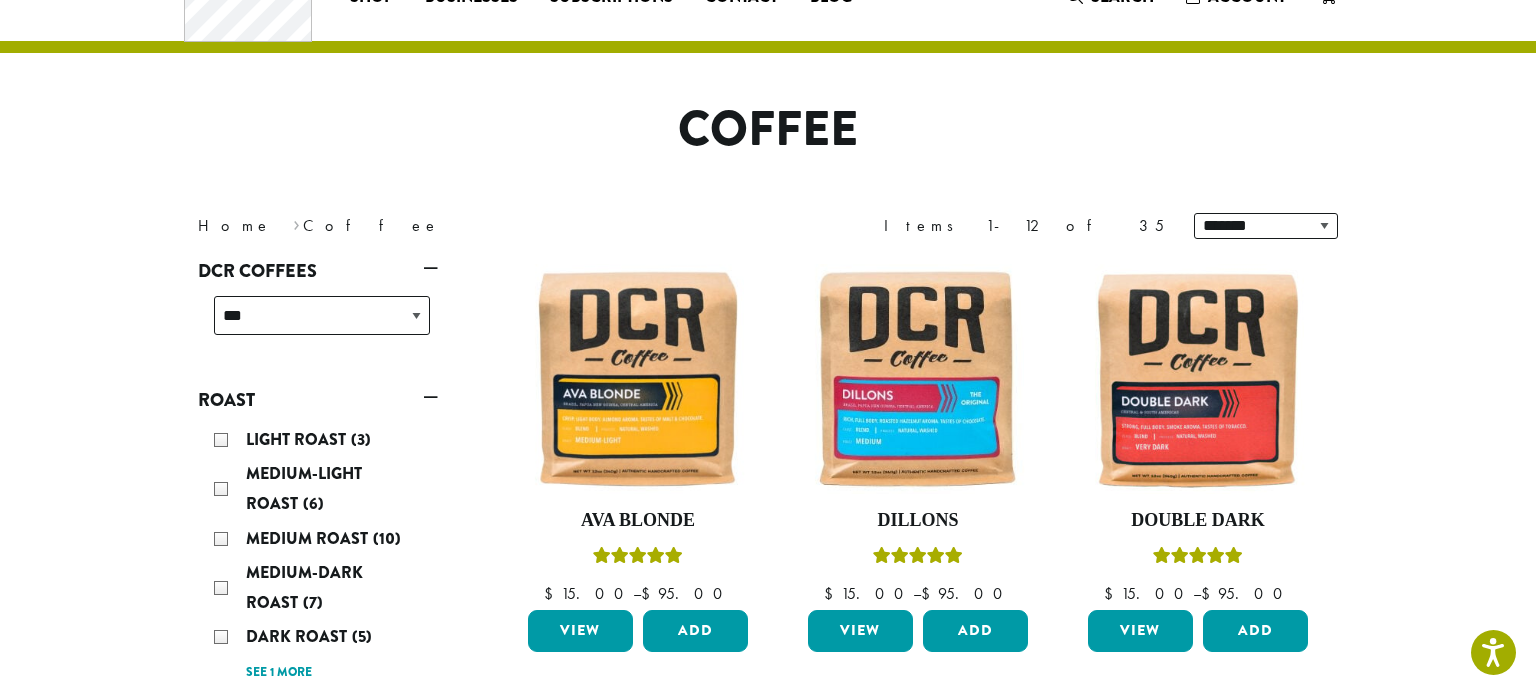 scroll, scrollTop: 1372, scrollLeft: 0, axis: vertical 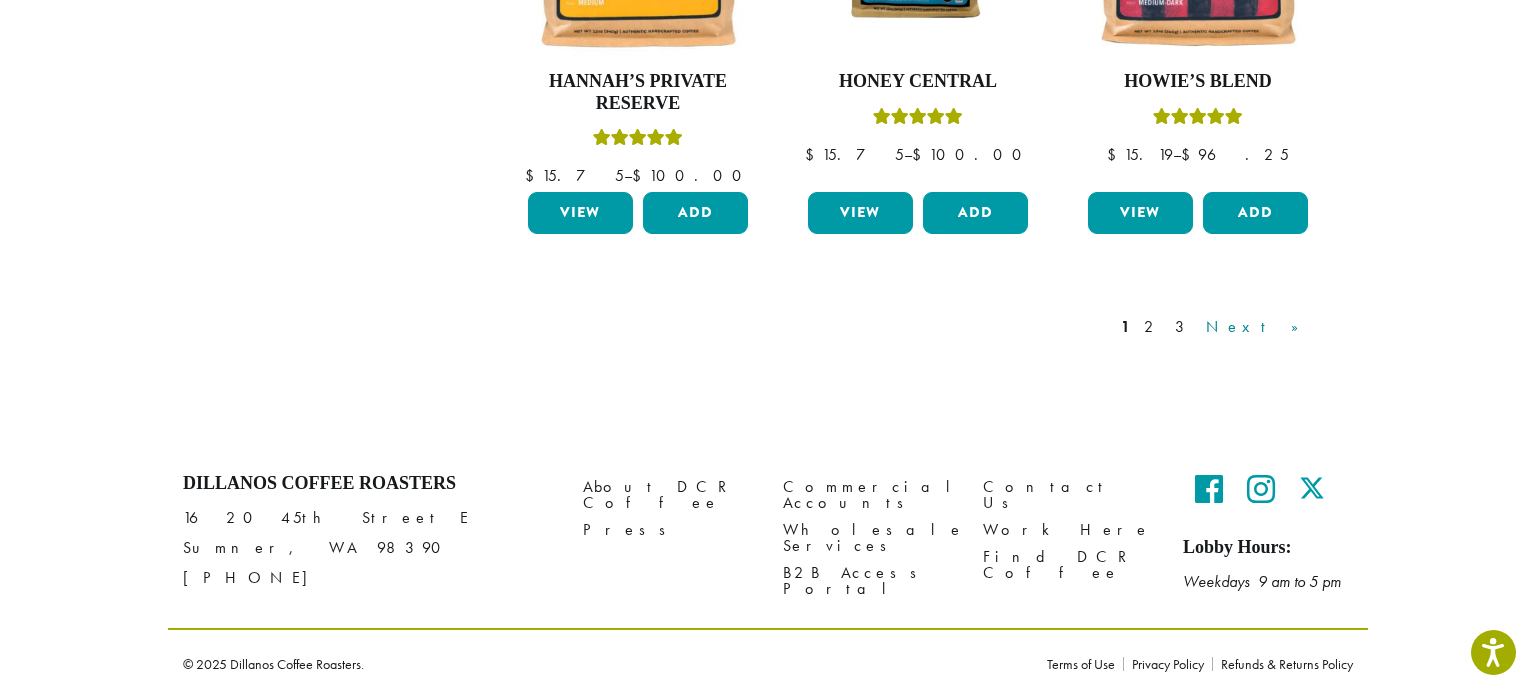 click on "Next »" at bounding box center (1259, 327) 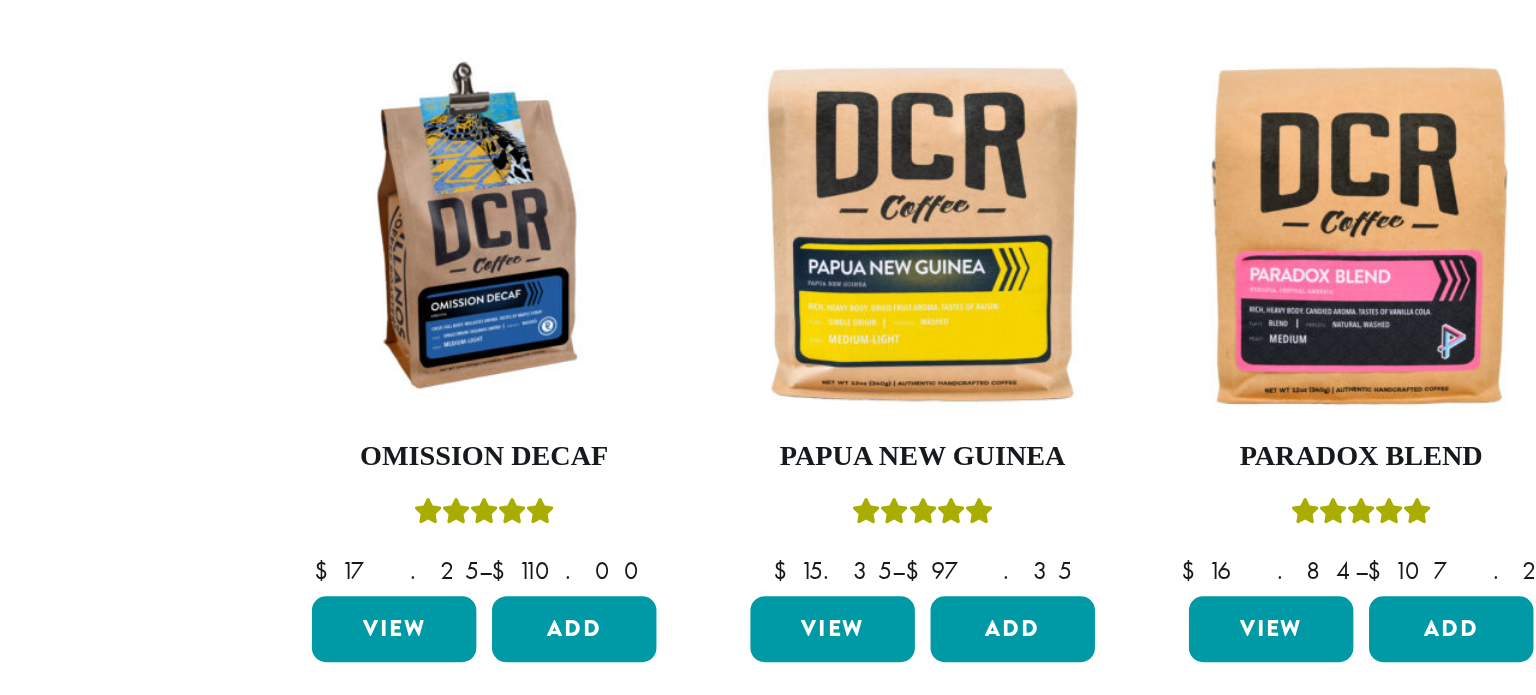 scroll, scrollTop: 1574, scrollLeft: 0, axis: vertical 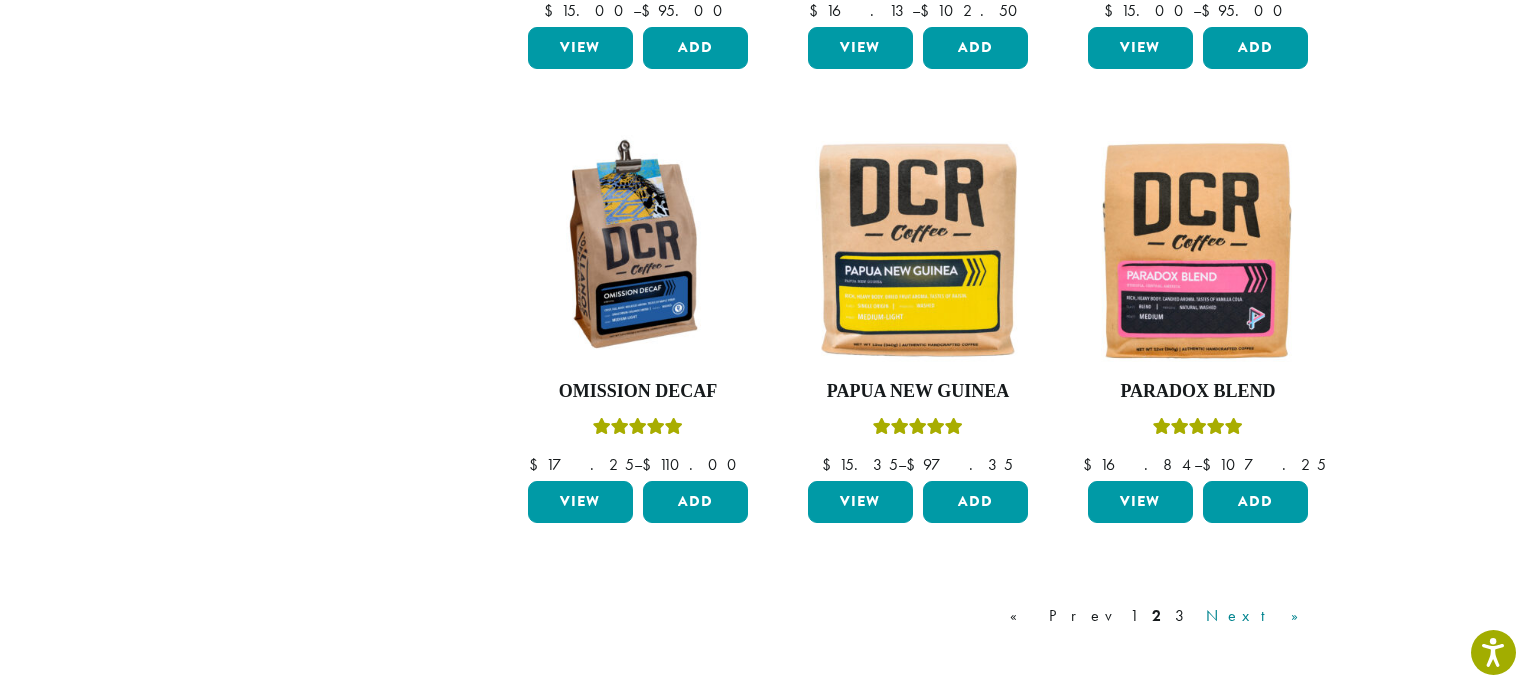 click on "Next »" at bounding box center (1259, 616) 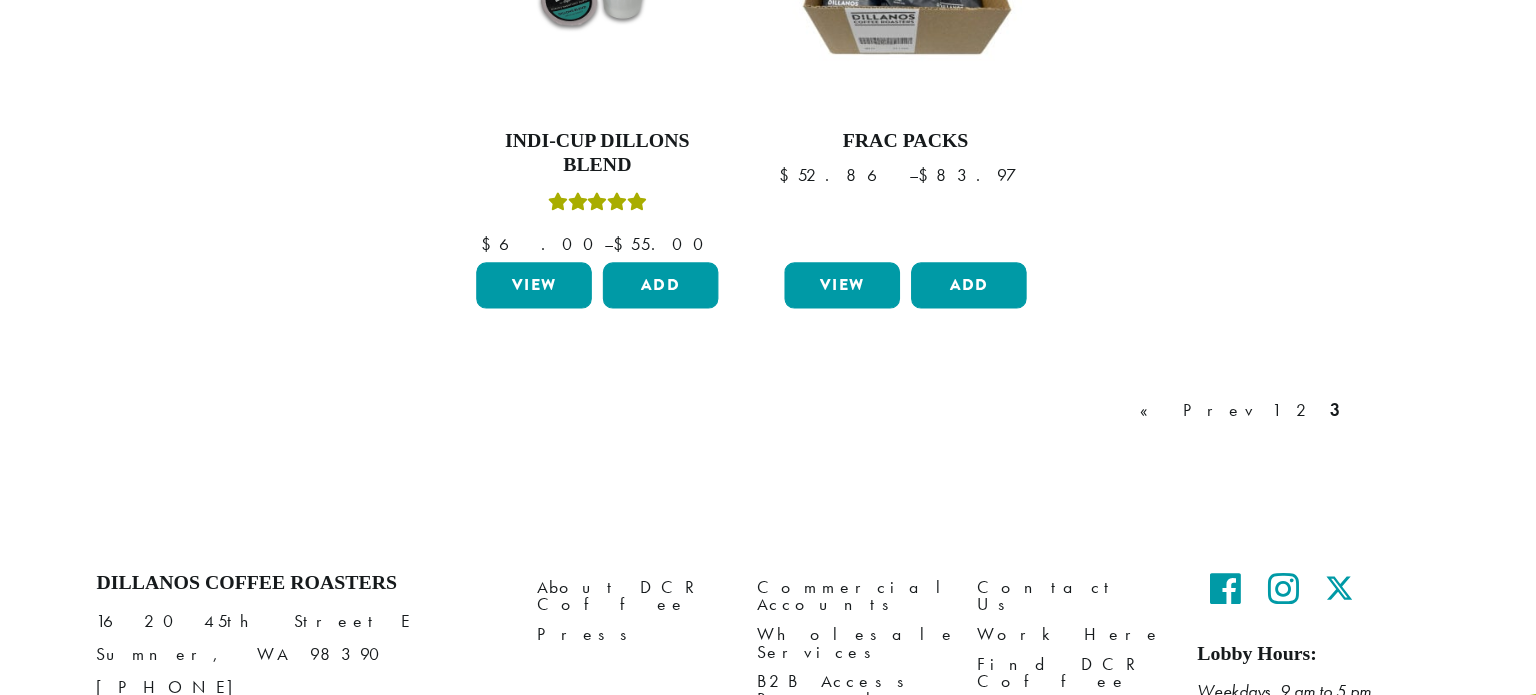 scroll, scrollTop: 1837, scrollLeft: 0, axis: vertical 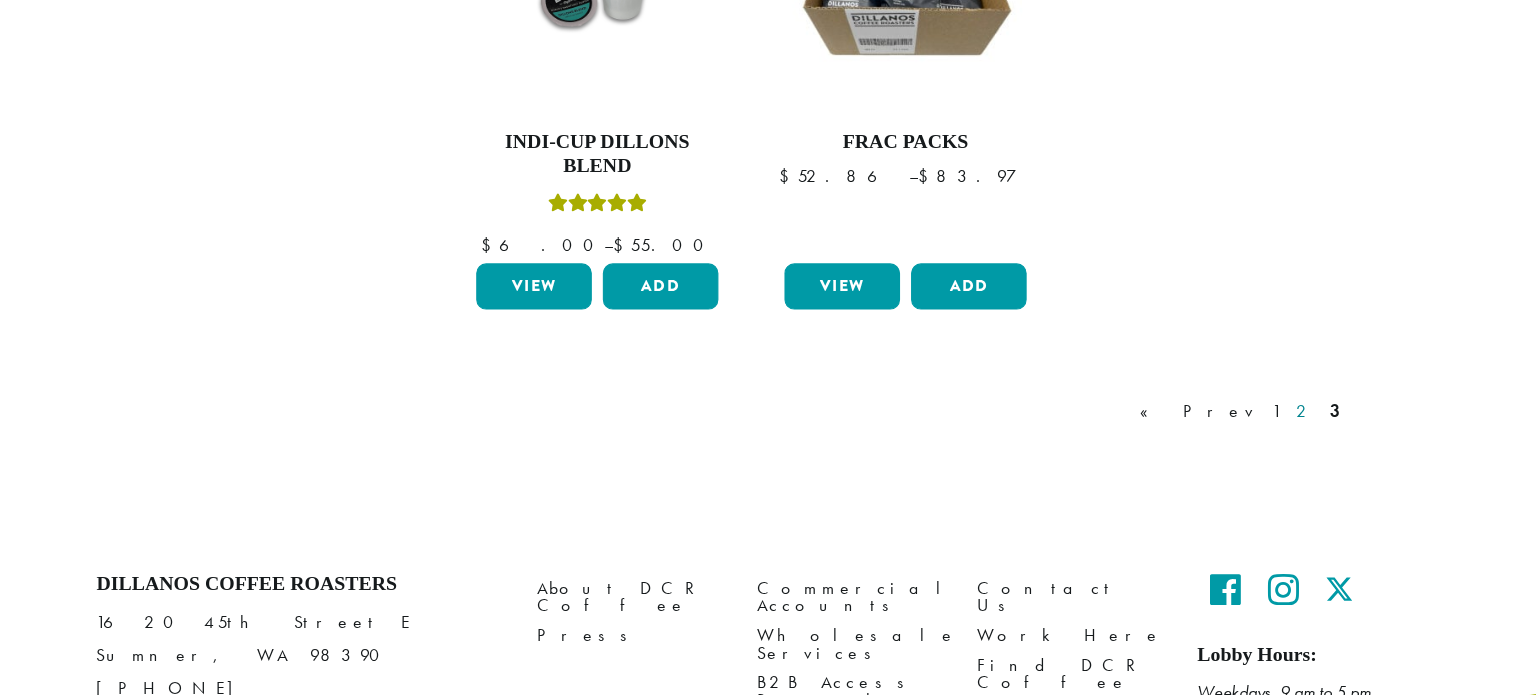 click on "2" at bounding box center [1281, 374] 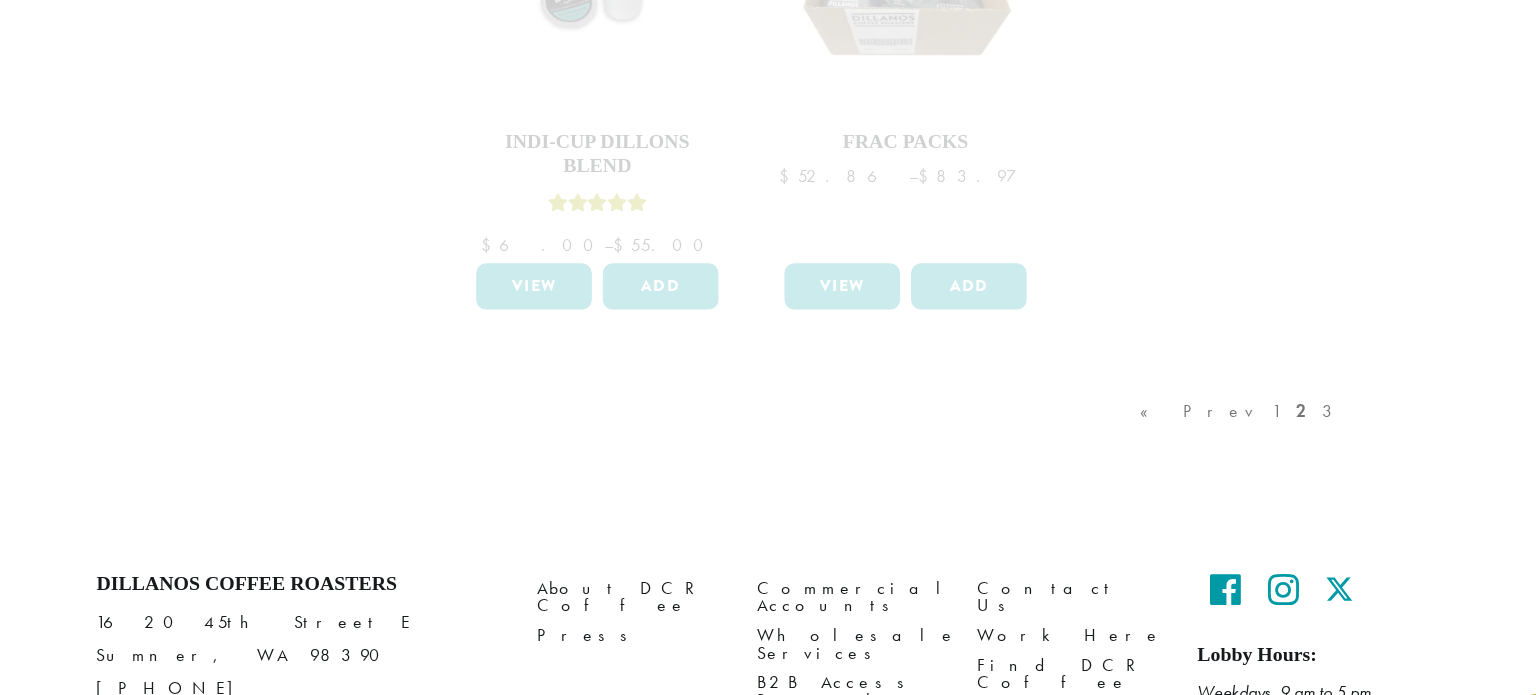 click on "« Prev 1 2 3" at bounding box center [1225, 394] 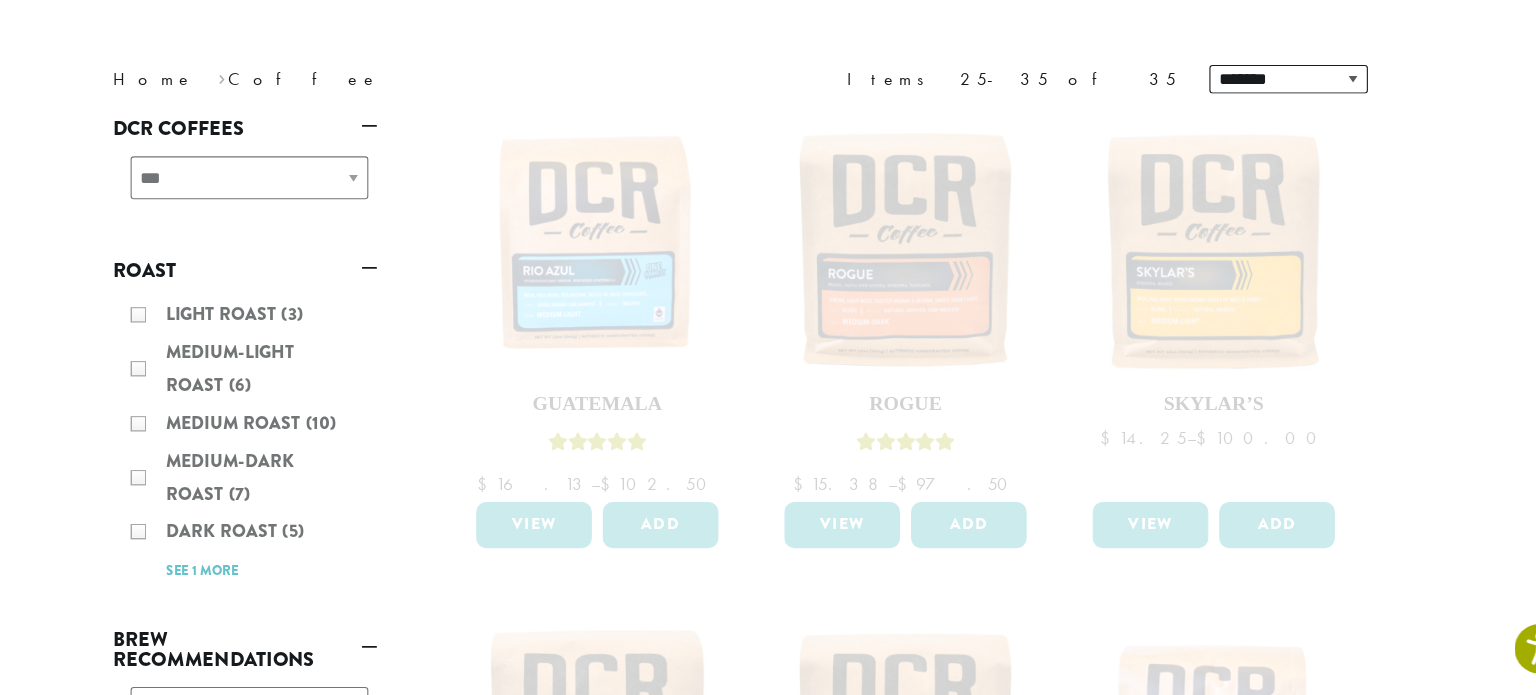 scroll, scrollTop: 177, scrollLeft: 0, axis: vertical 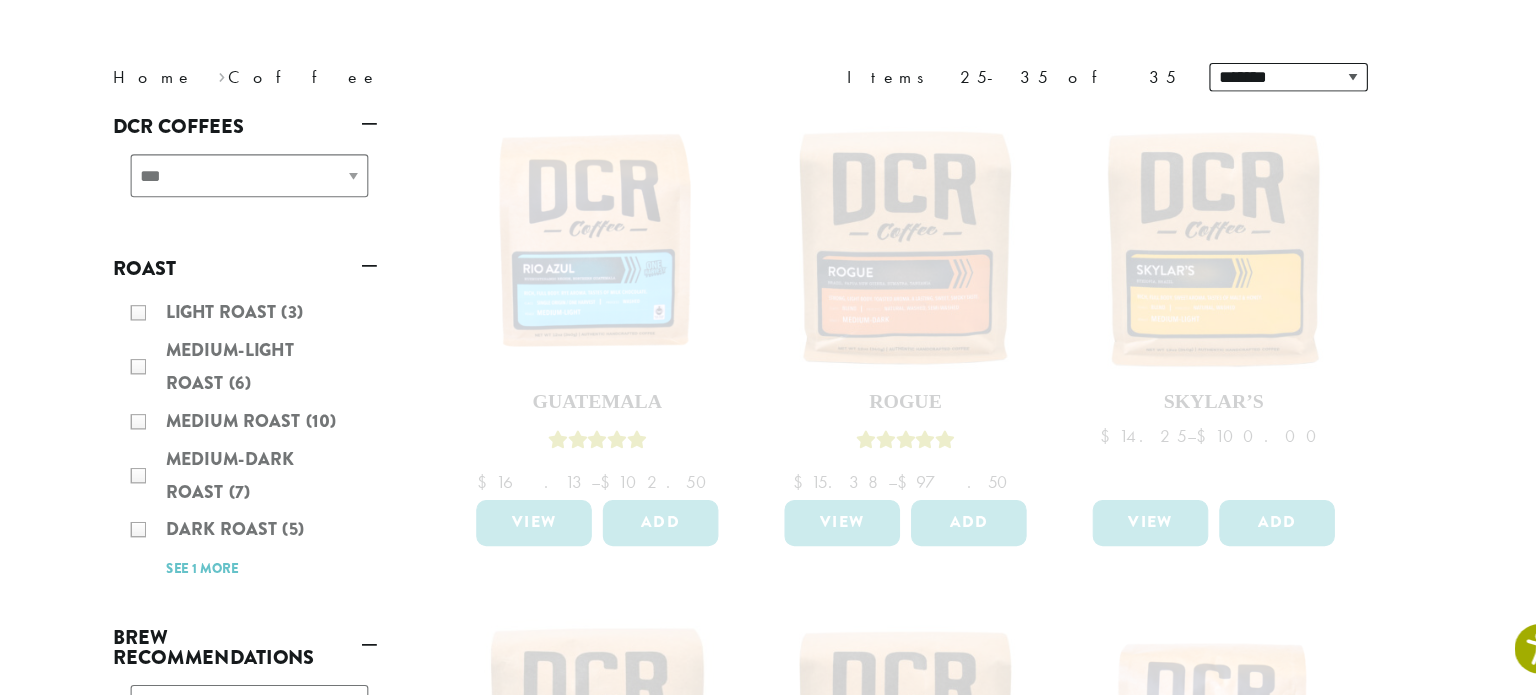 click on "Light Roast (3) Medium-Light Roast (6) Medium Roast (10) Medium-Dark Roast (7) Dark Roast (5) Very-Dark Roast (1) See 1 more See less" at bounding box center [318, 462] 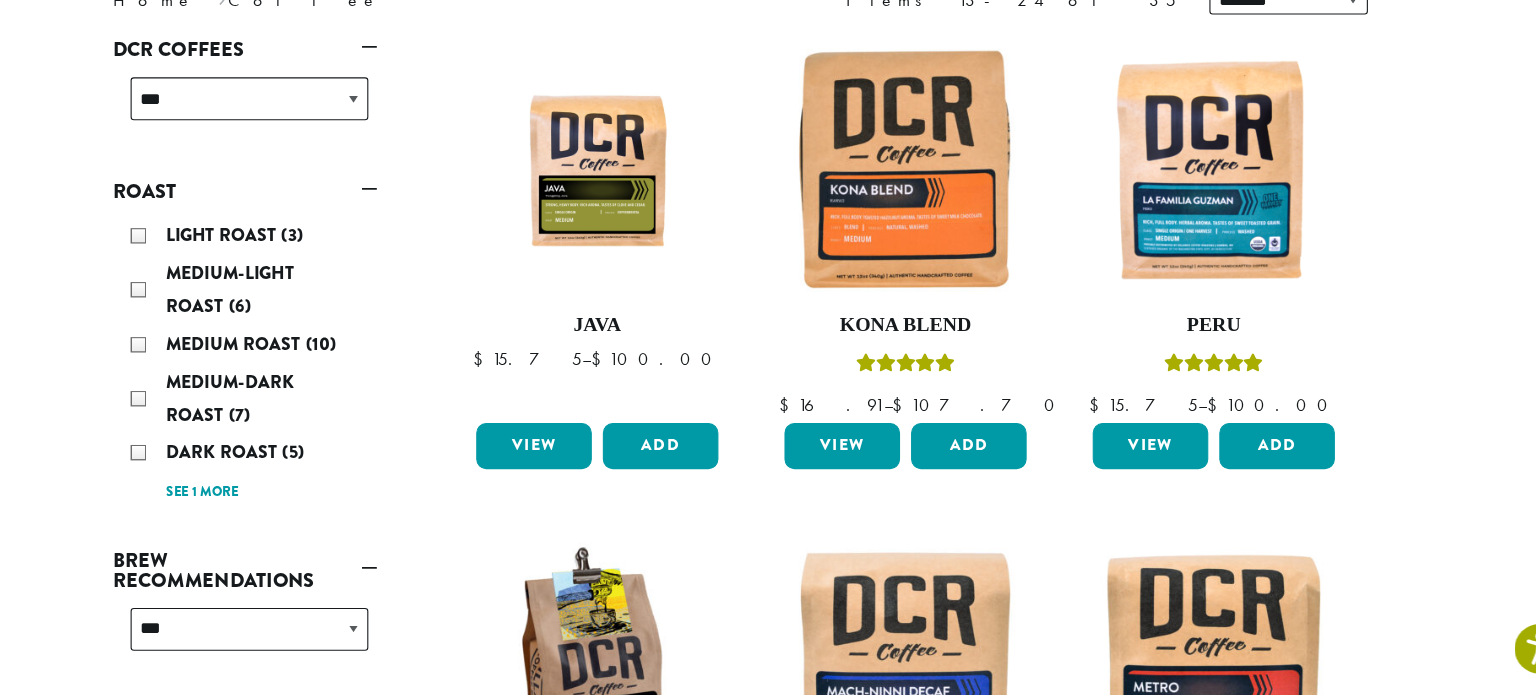 scroll, scrollTop: 177, scrollLeft: 0, axis: vertical 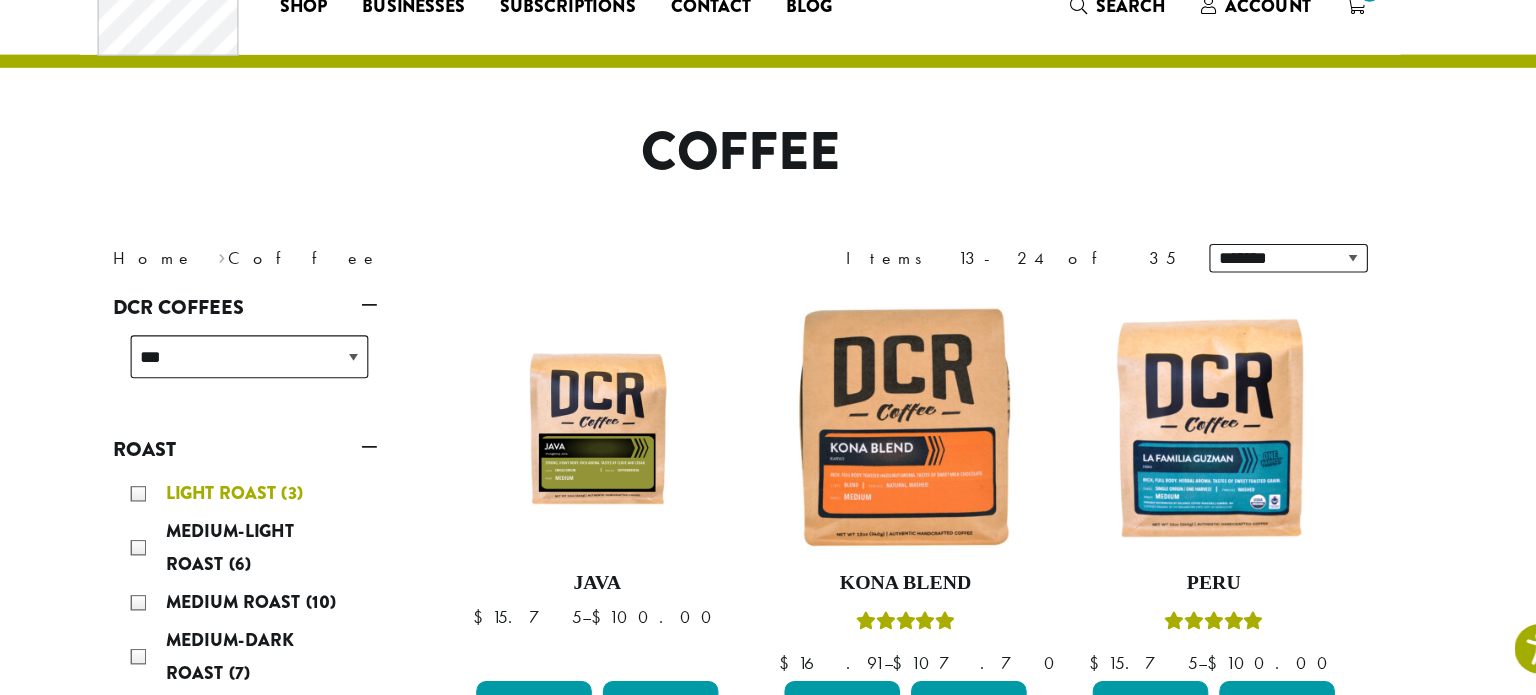 click on "Light Roast" at bounding box center [298, 511] 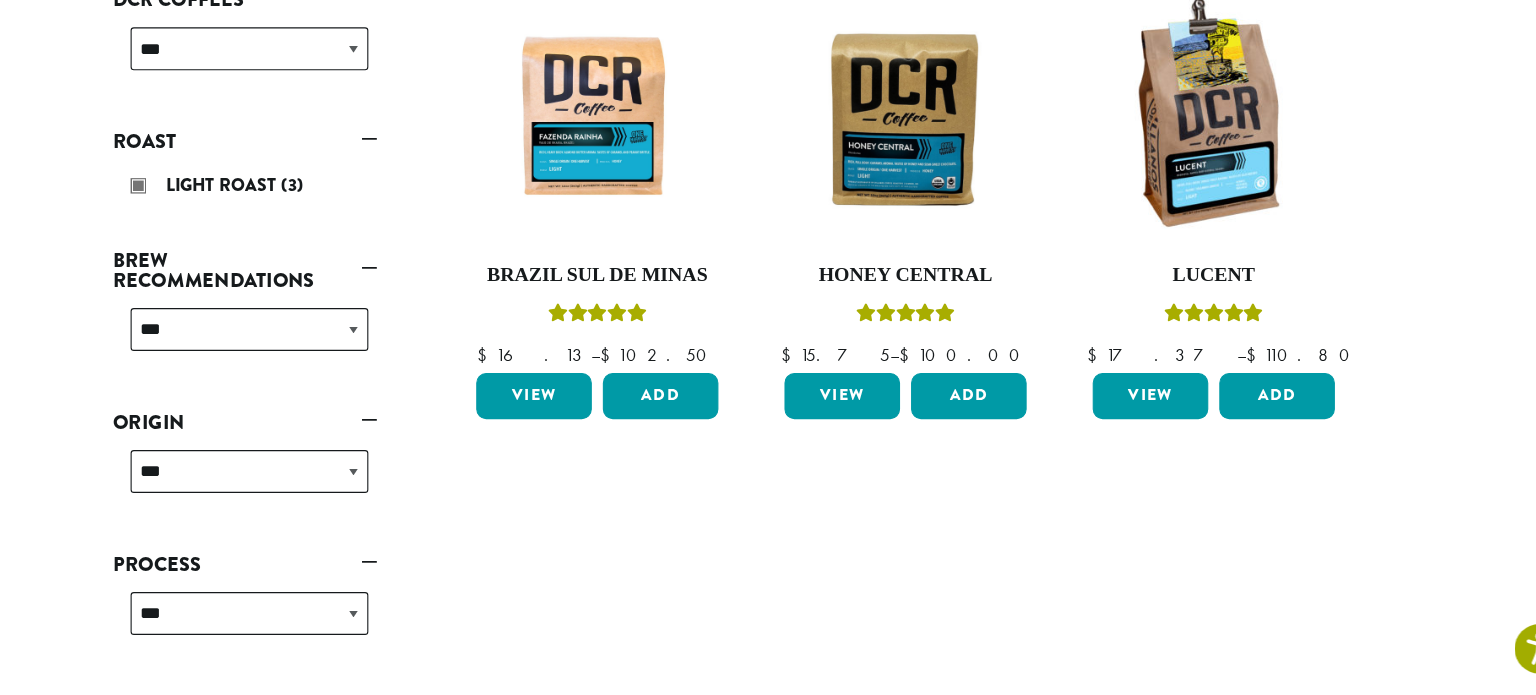 scroll, scrollTop: 293, scrollLeft: 0, axis: vertical 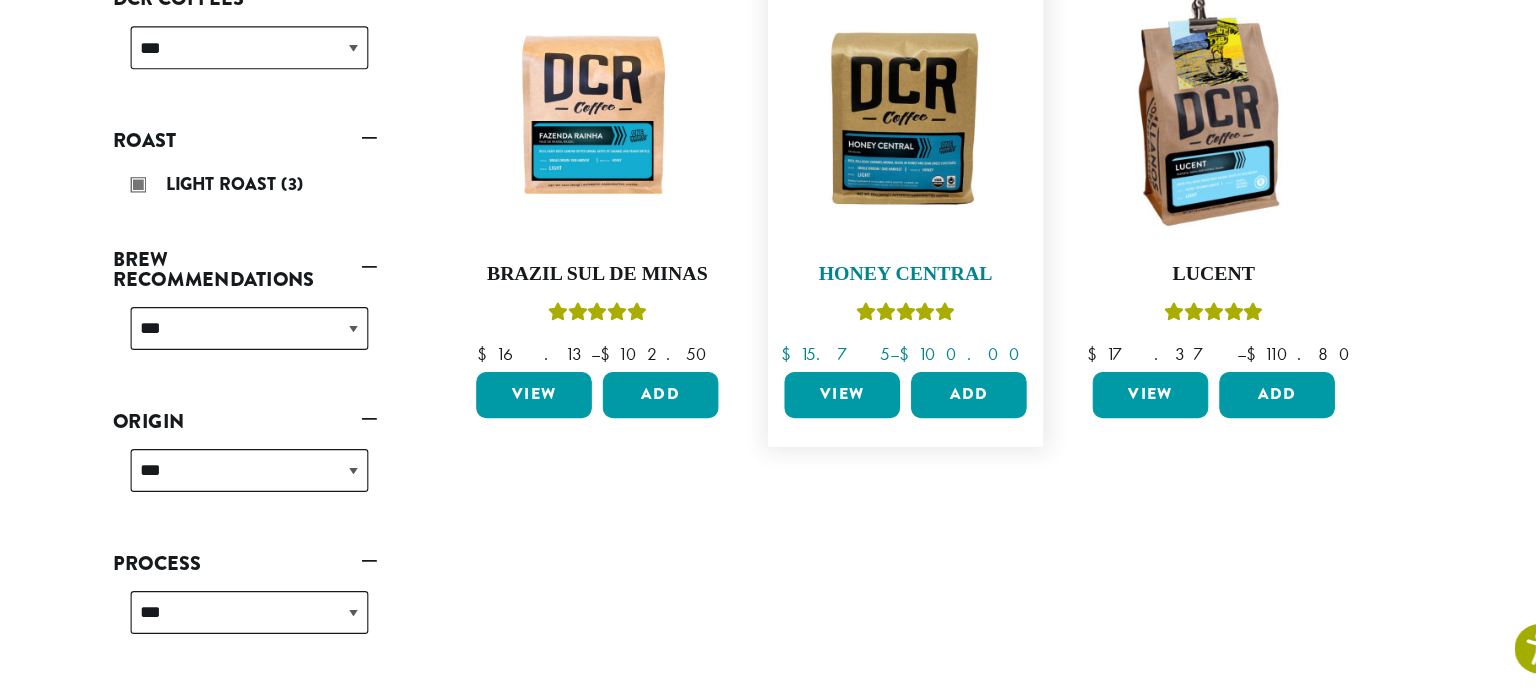 click on "Honey Central
$ 15.75  –  $ 100.00" at bounding box center [918, 224] 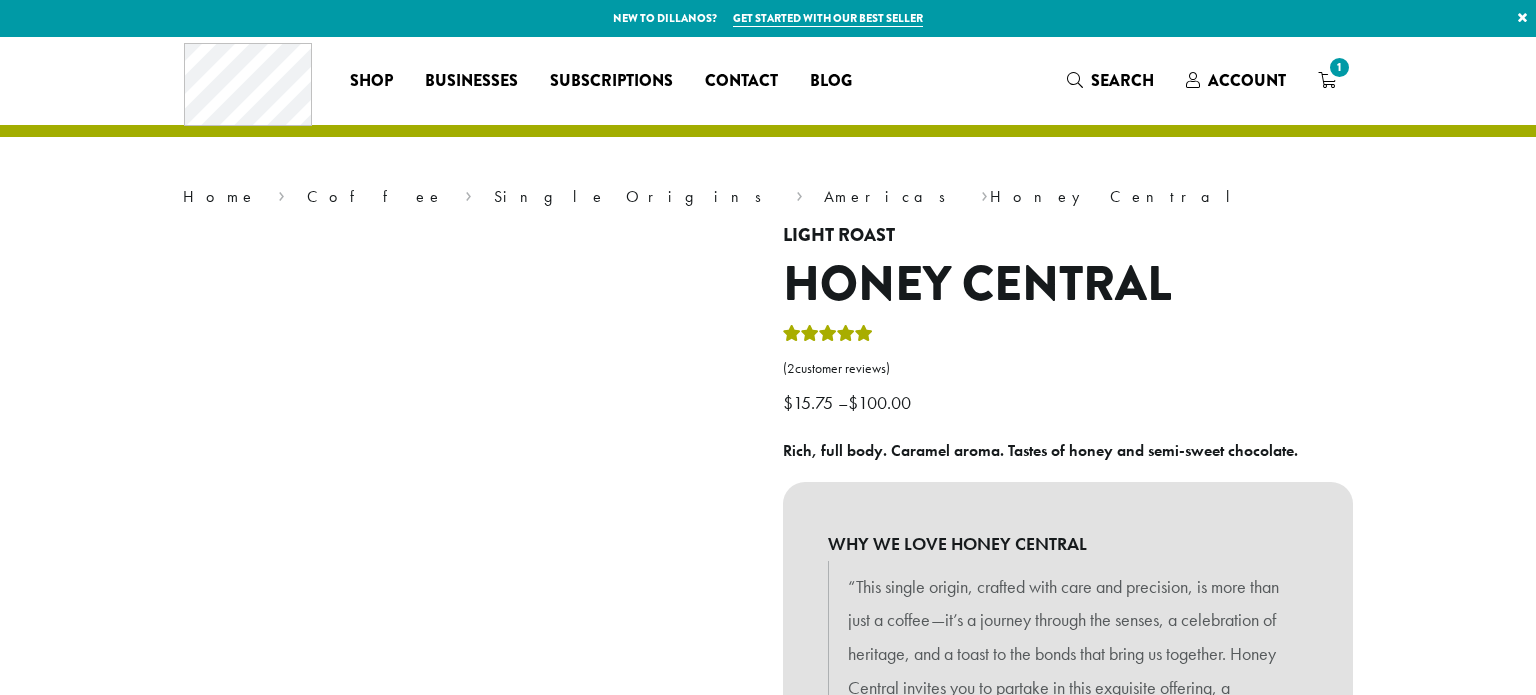 scroll, scrollTop: 0, scrollLeft: 0, axis: both 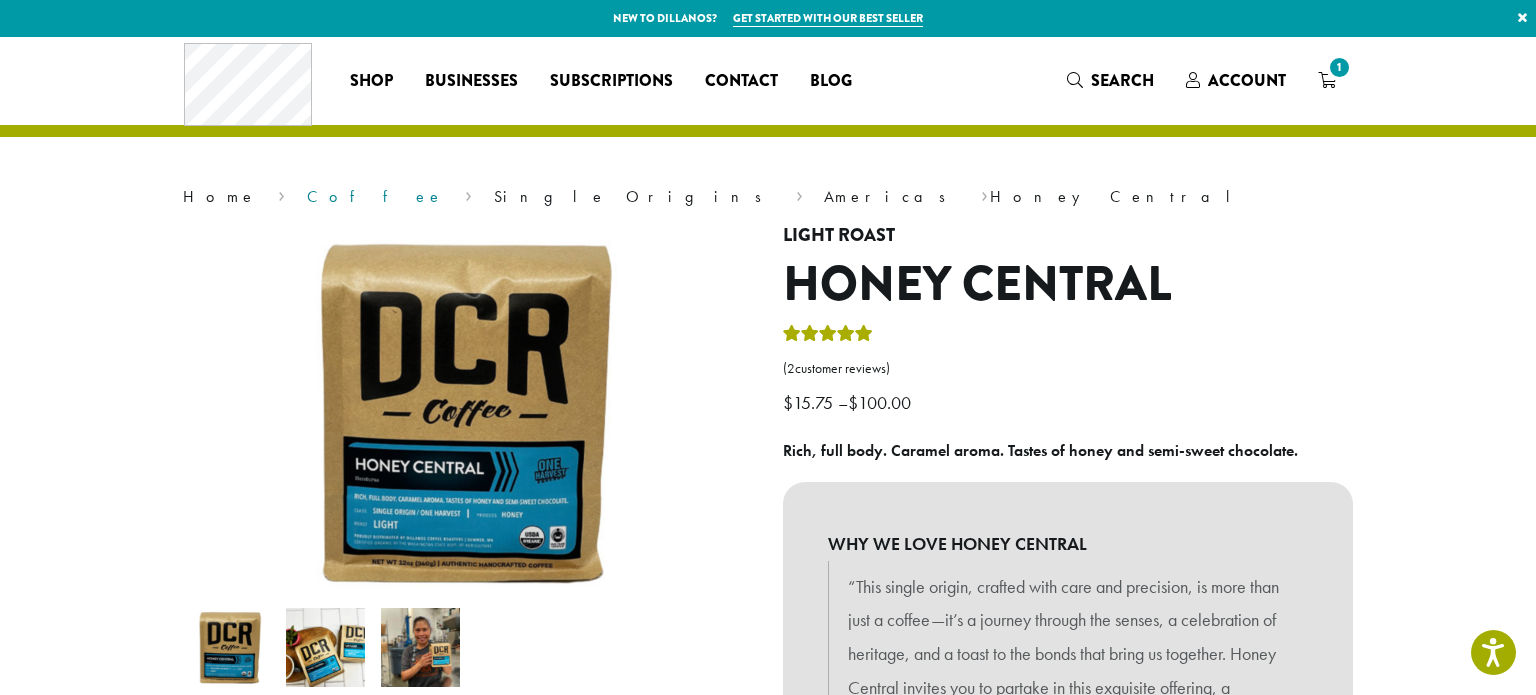click on "Coffee" at bounding box center [375, 196] 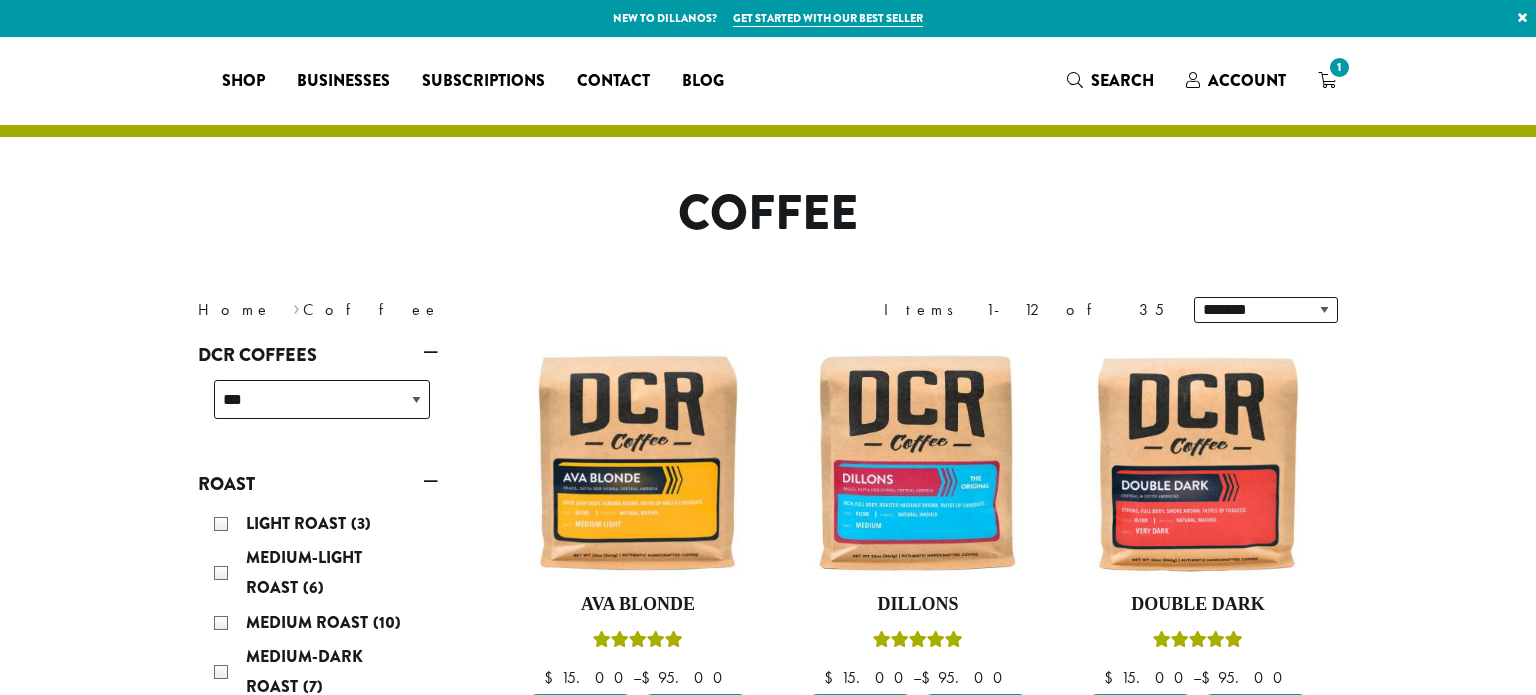 scroll, scrollTop: 0, scrollLeft: 0, axis: both 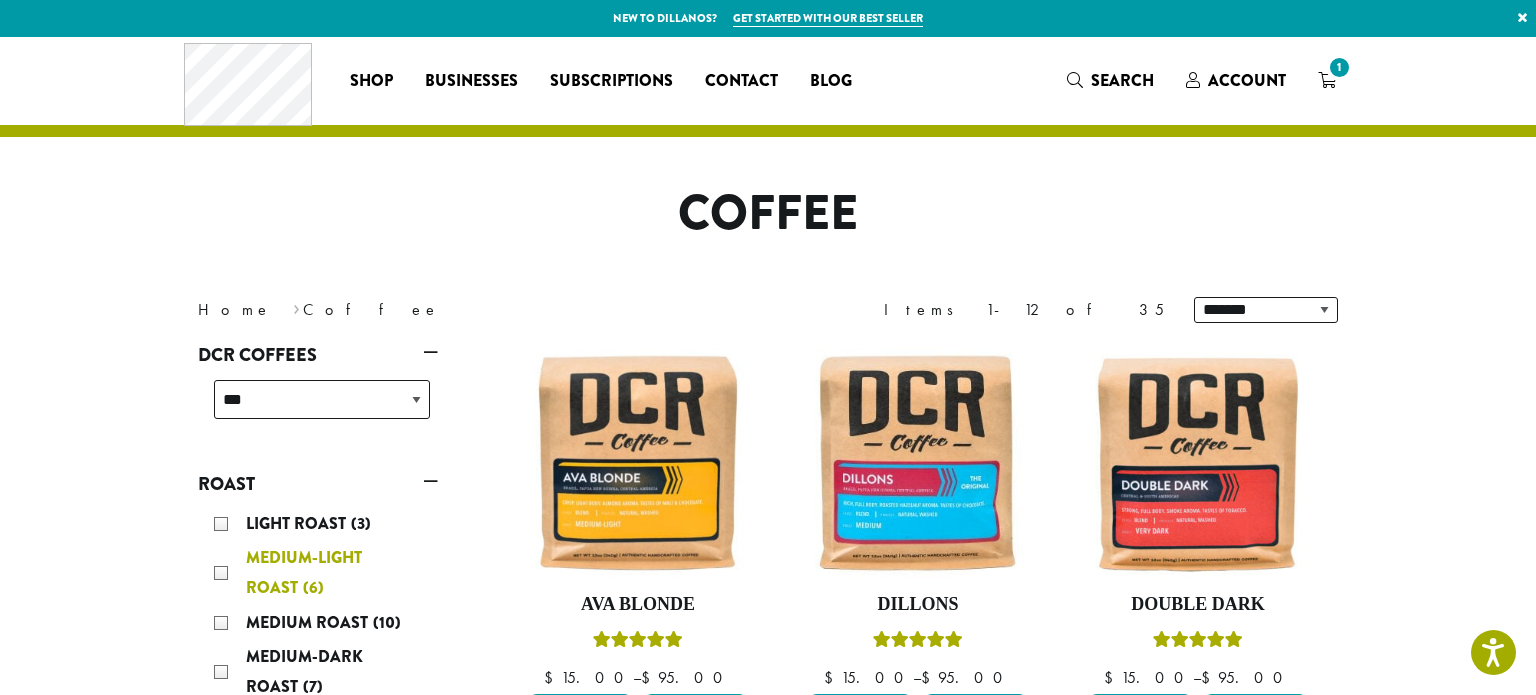 click on "Medium-Light Roast" at bounding box center [304, 572] 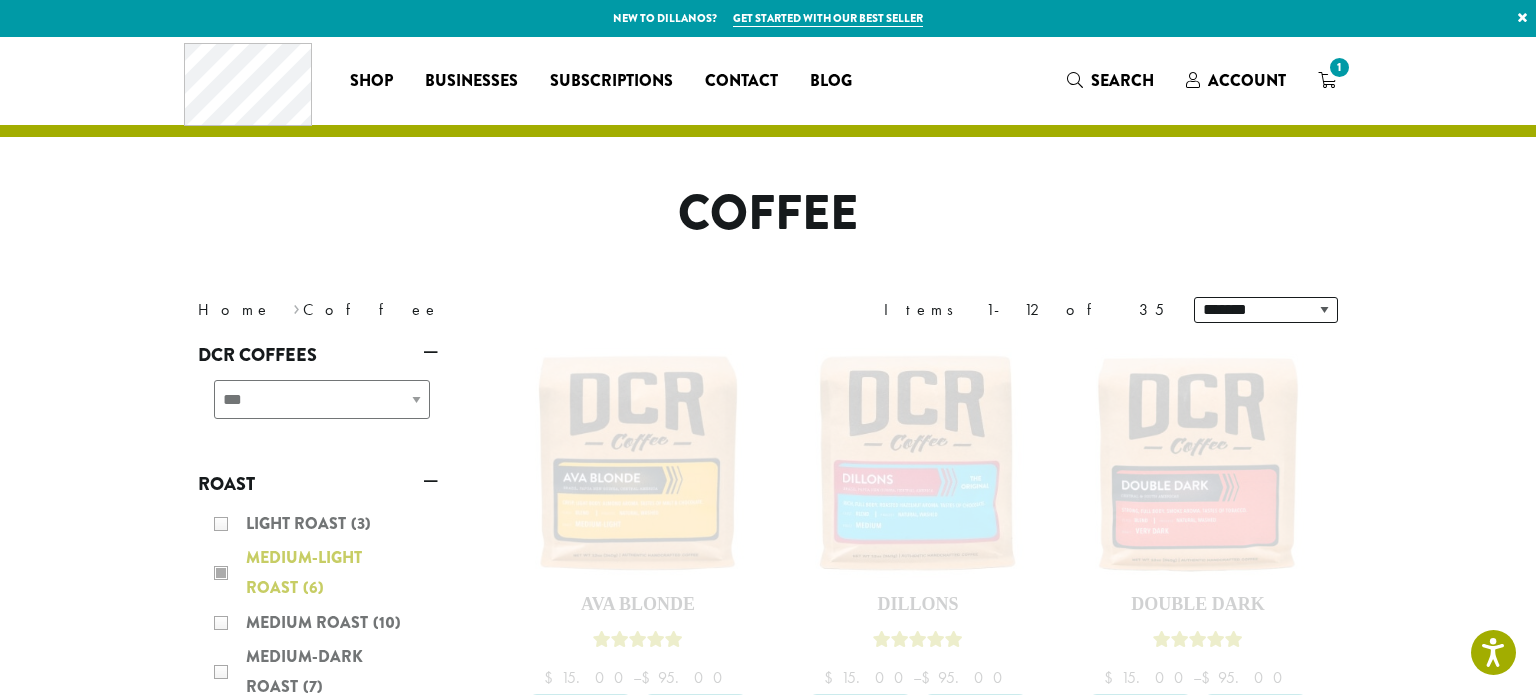 scroll, scrollTop: 0, scrollLeft: 0, axis: both 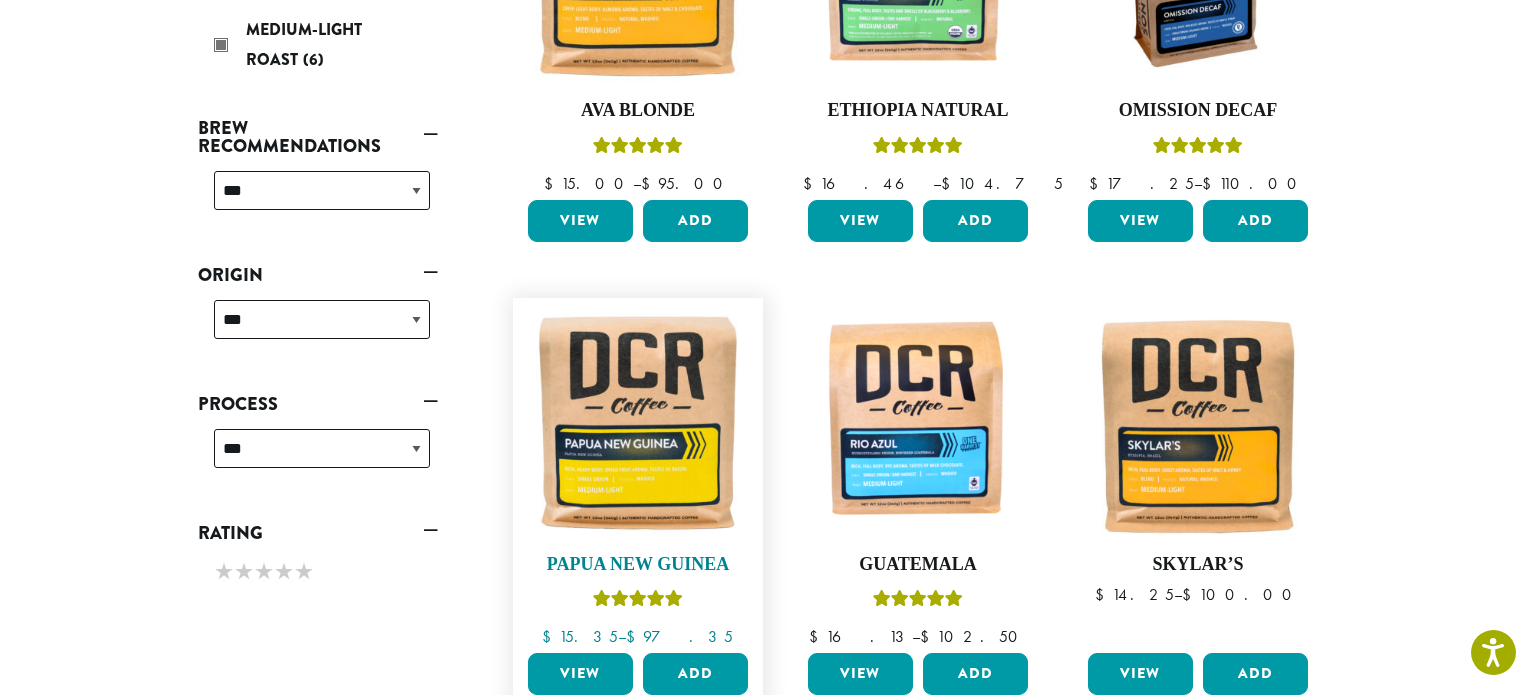 click at bounding box center (656, 598) 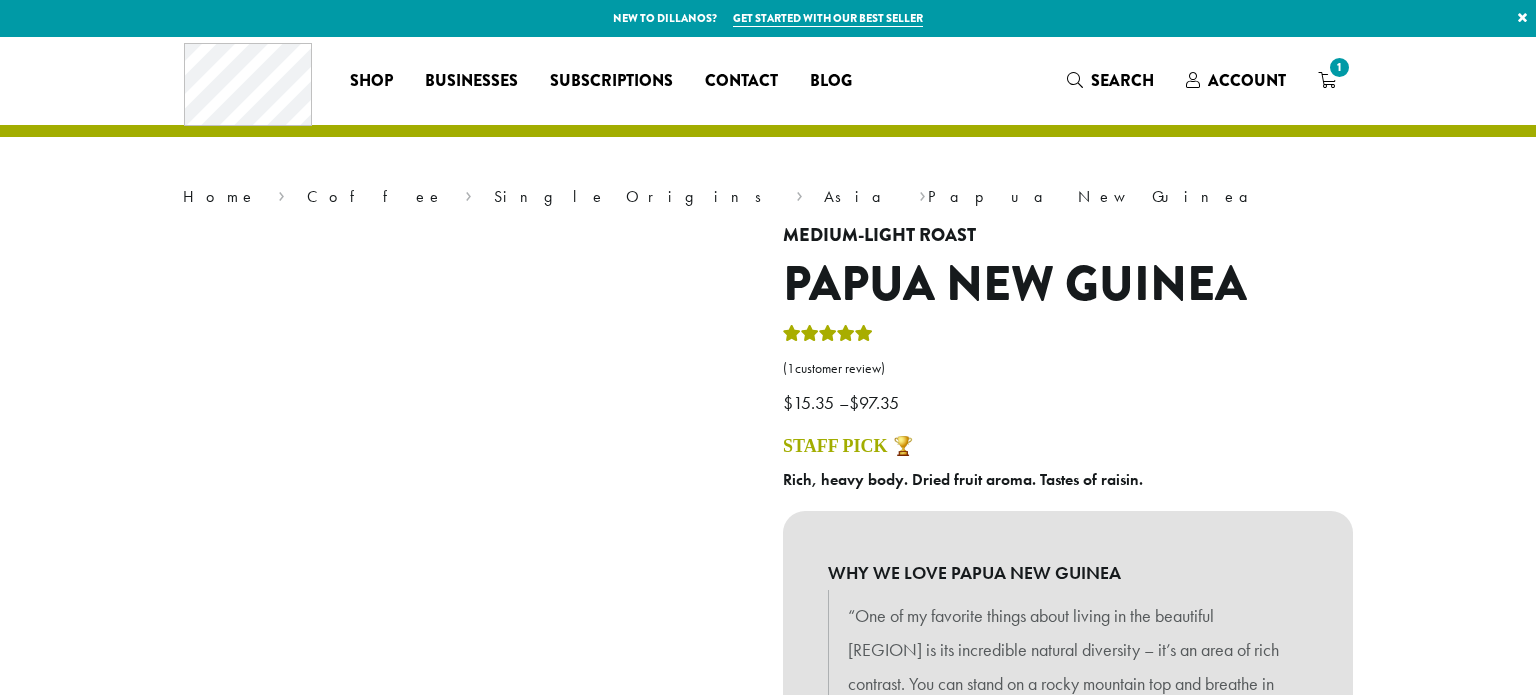 scroll, scrollTop: 0, scrollLeft: 0, axis: both 